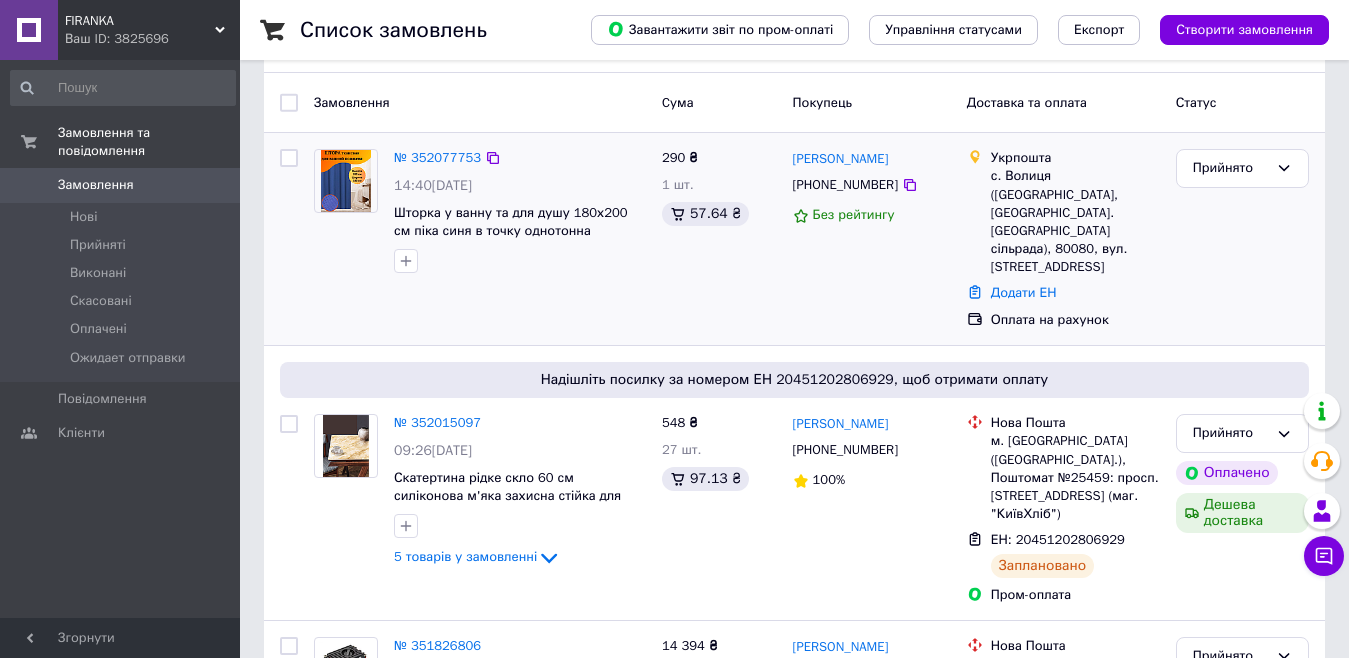 scroll, scrollTop: 153, scrollLeft: 0, axis: vertical 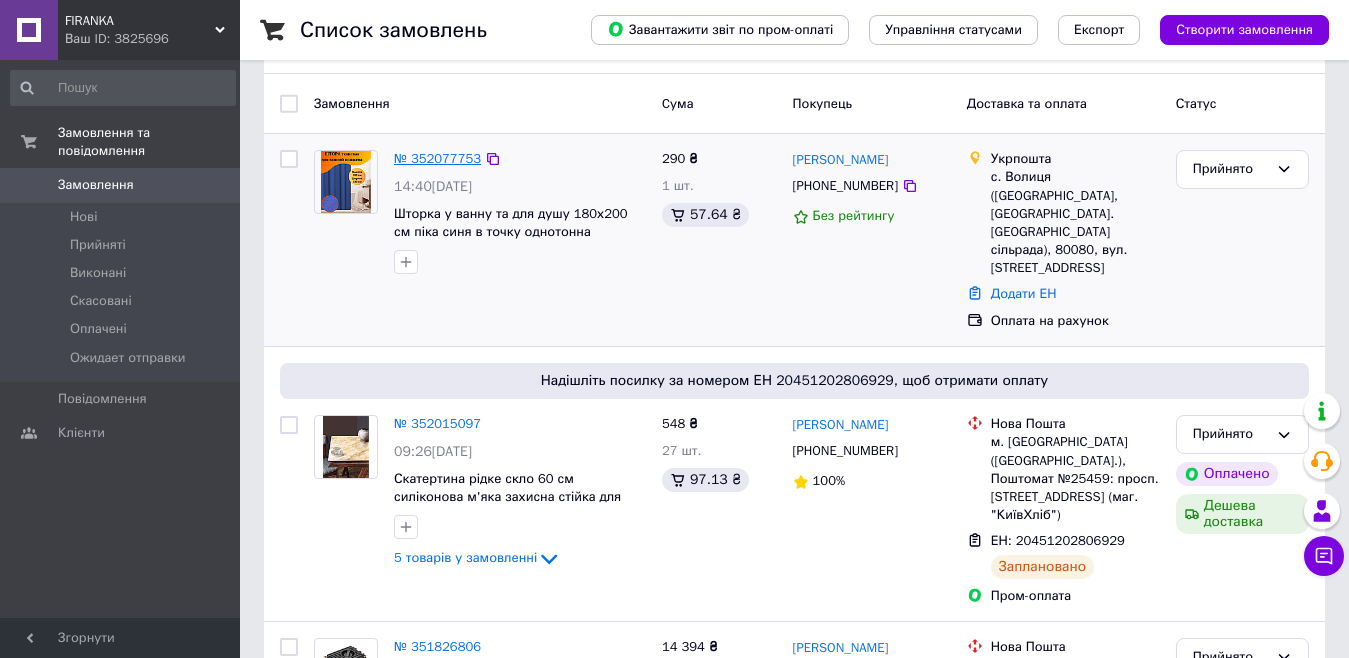 click on "№ 352077753" at bounding box center (437, 158) 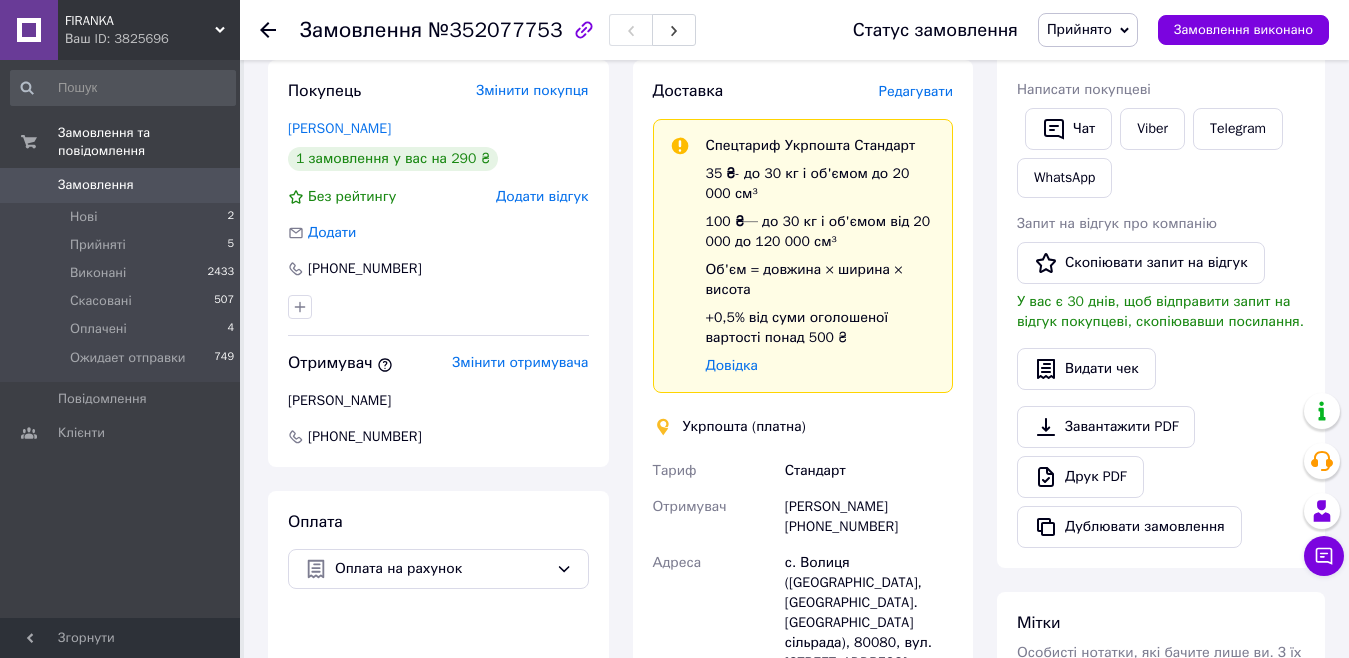 scroll, scrollTop: 600, scrollLeft: 0, axis: vertical 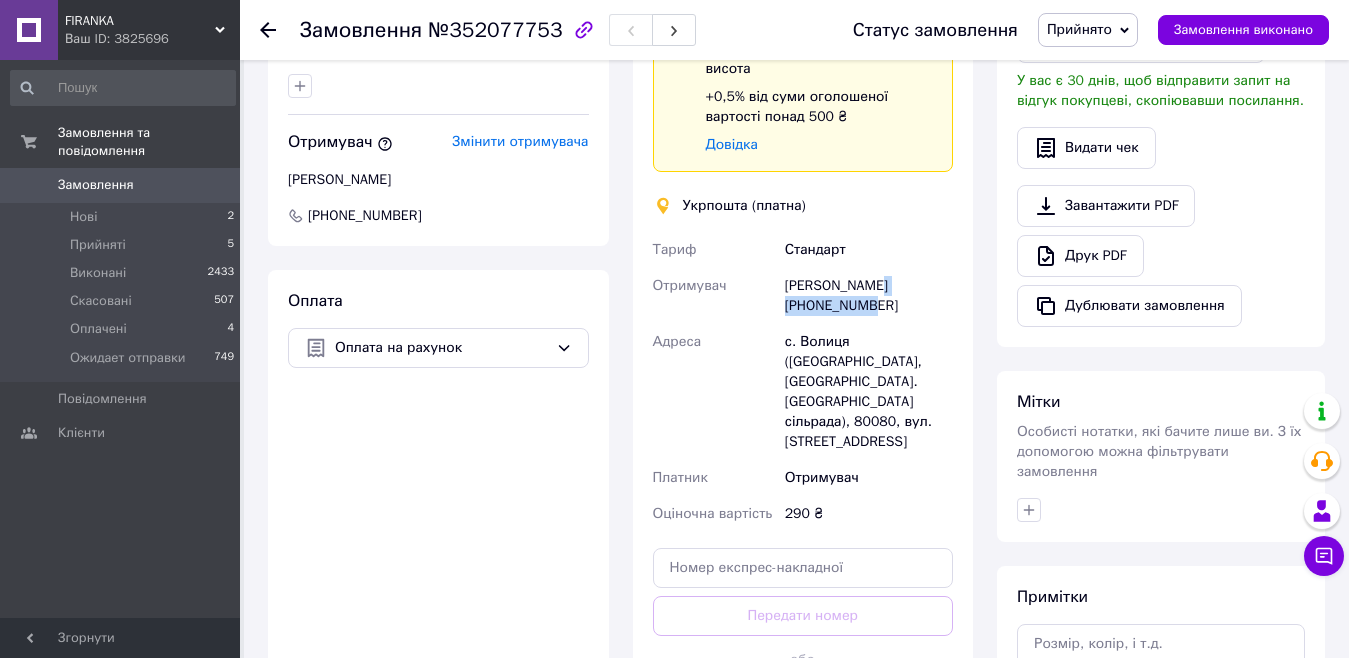 drag, startPoint x: 894, startPoint y: 303, endPoint x: 788, endPoint y: 315, distance: 106.677086 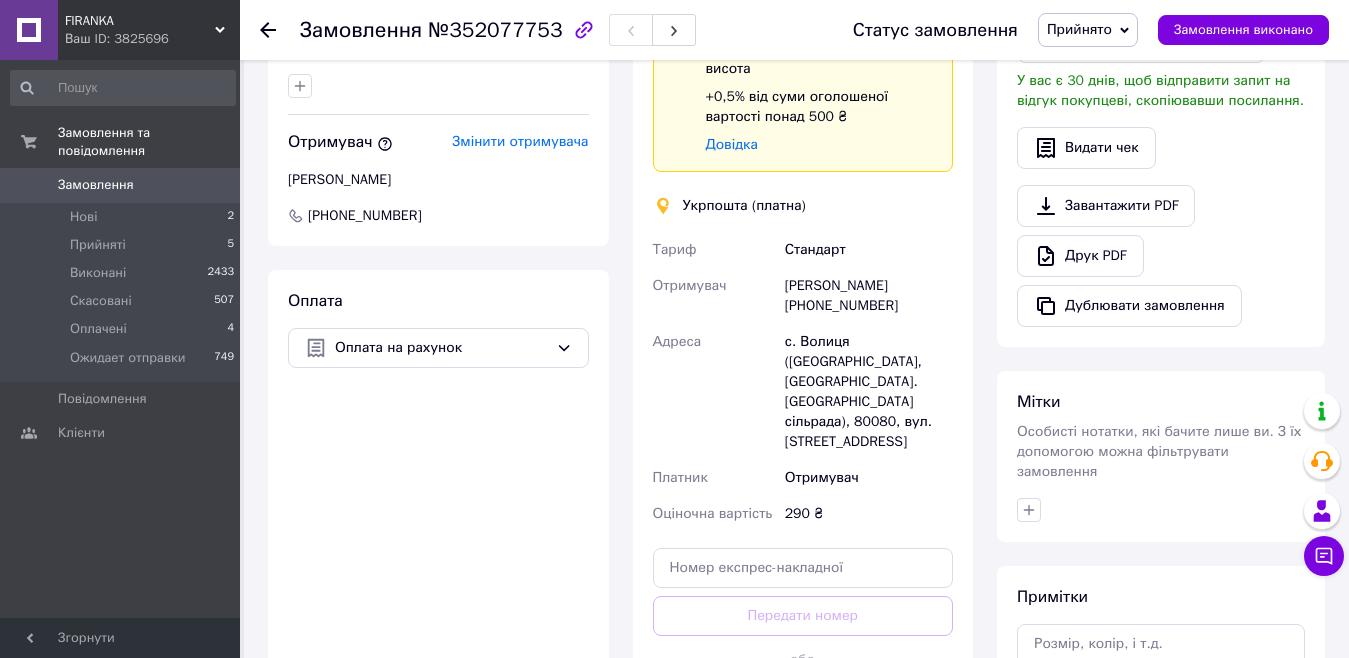 click on "Завантажити PDF   Друк PDF   Дублювати замовлення" at bounding box center [1161, 256] 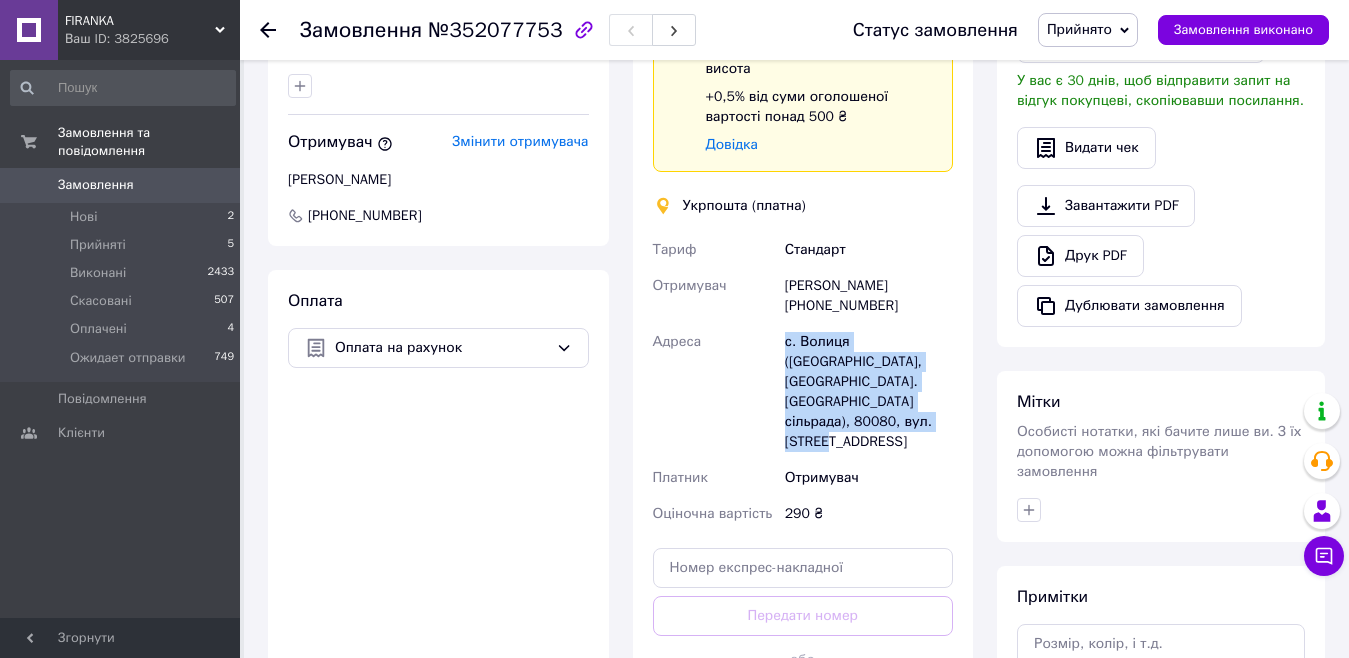 drag, startPoint x: 783, startPoint y: 339, endPoint x: 933, endPoint y: 418, distance: 169.53171 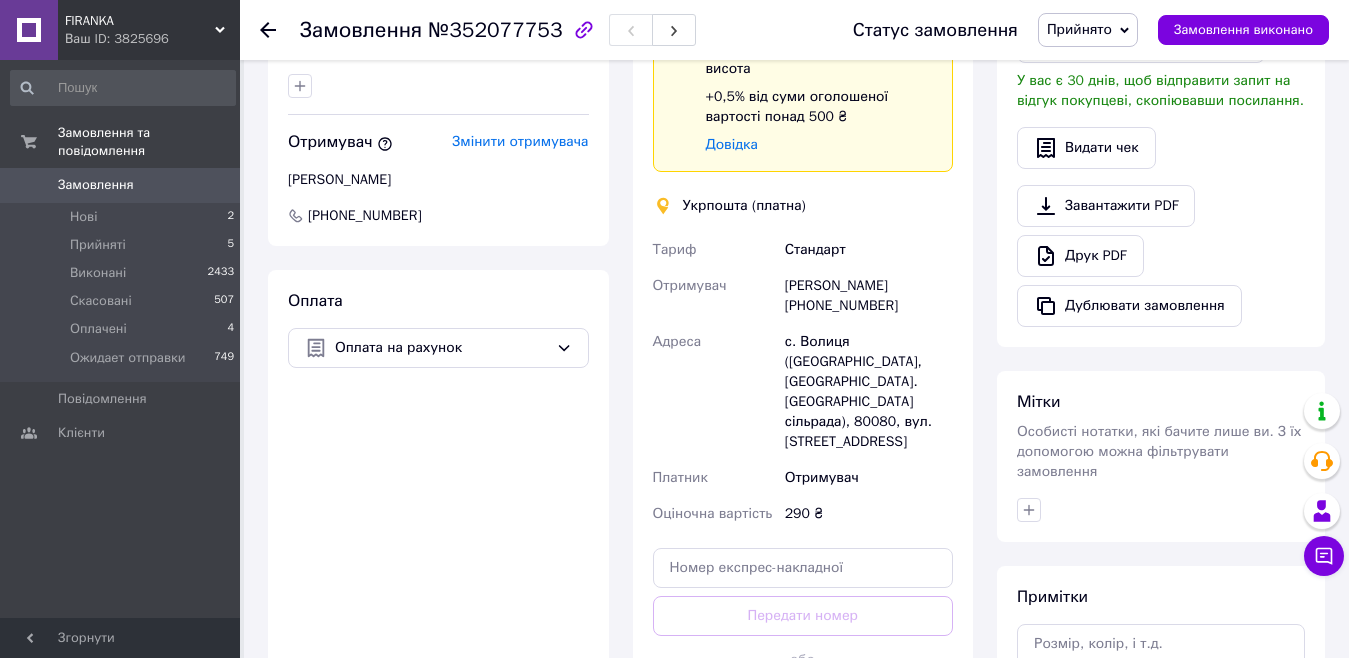 click on "Всього 1 товар 290 ₴ Доставка Необхідно уточнити Знижка Додати Всього до сплати 290 ₴ Комісія за замовлення 57.64 ₴ Дії Написати покупцеві   Чат Viber Telegram WhatsApp Запит на відгук про компанію   Скопіювати запит на відгук У вас є 30 днів, щоб відправити запит на відгук покупцеві, скопіювавши посилання.   Видати чек   Завантажити PDF   Друк PDF   Дублювати замовлення Мітки Особисті нотатки, які бачите лише ви. З їх допомогою можна фільтрувати замовлення Примітки Залишилося 300 символів Очистити Зберегти" at bounding box center (1161, 157) 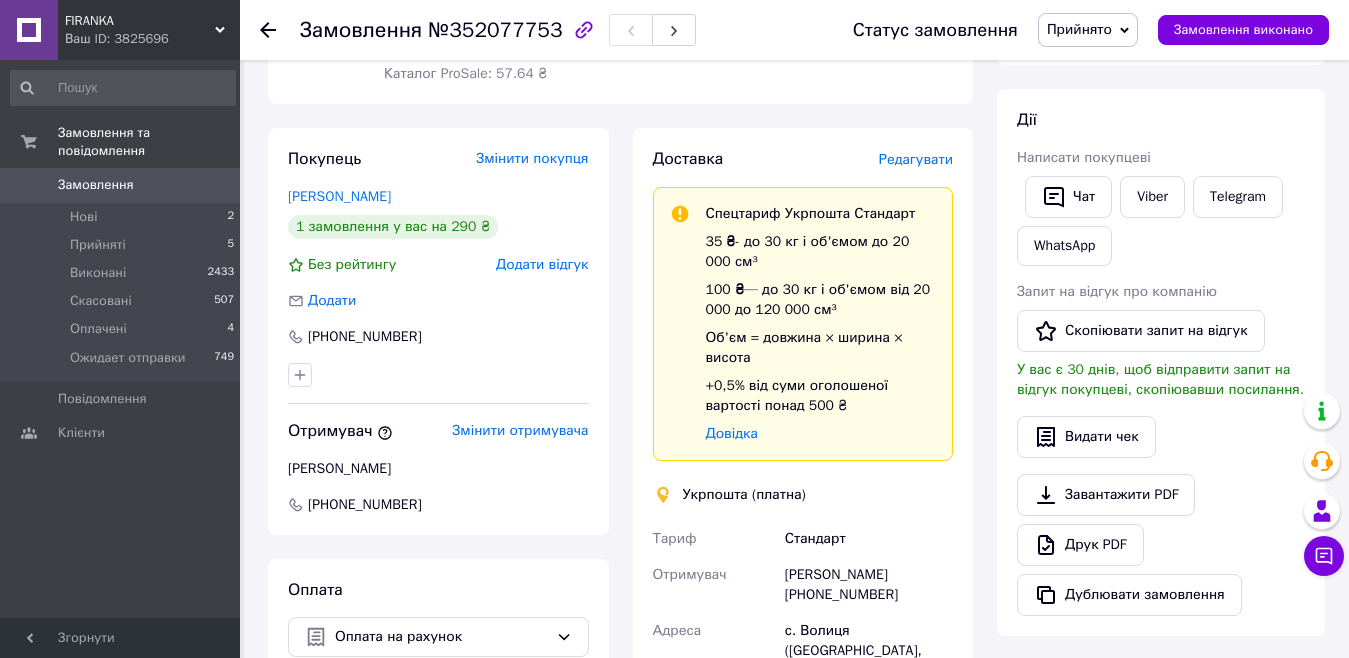 scroll, scrollTop: 300, scrollLeft: 0, axis: vertical 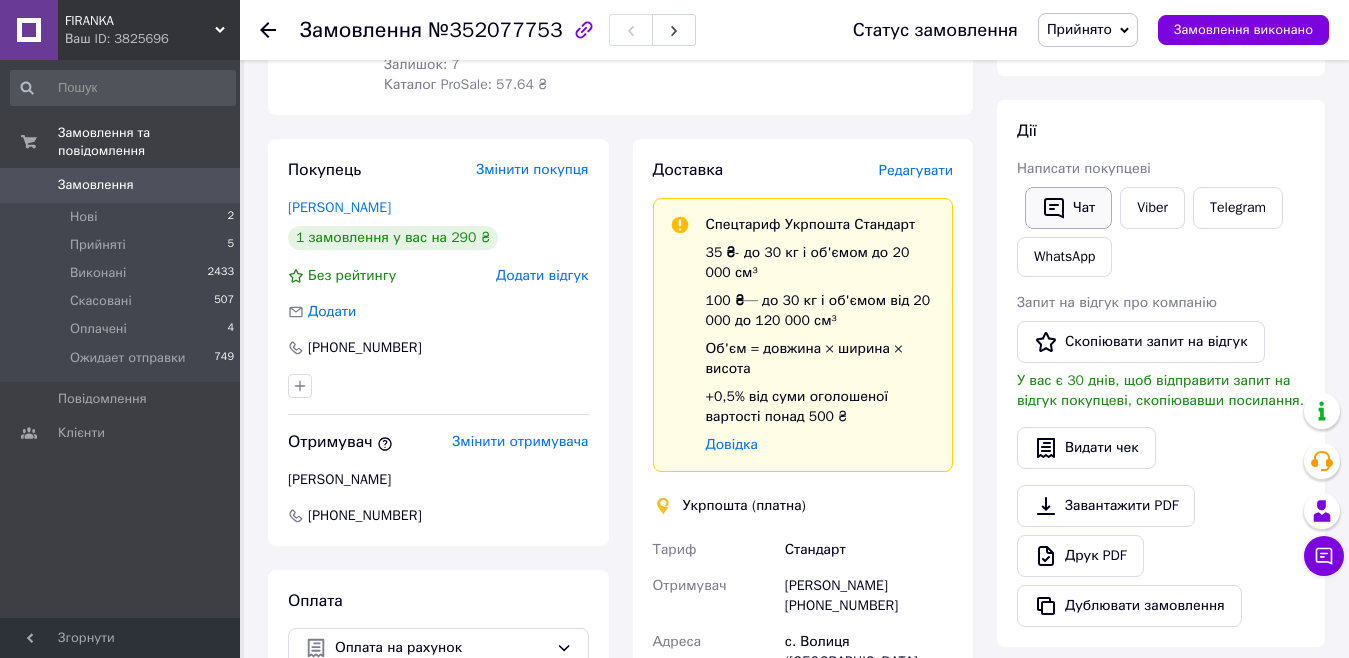 click on "Чат" at bounding box center (1068, 208) 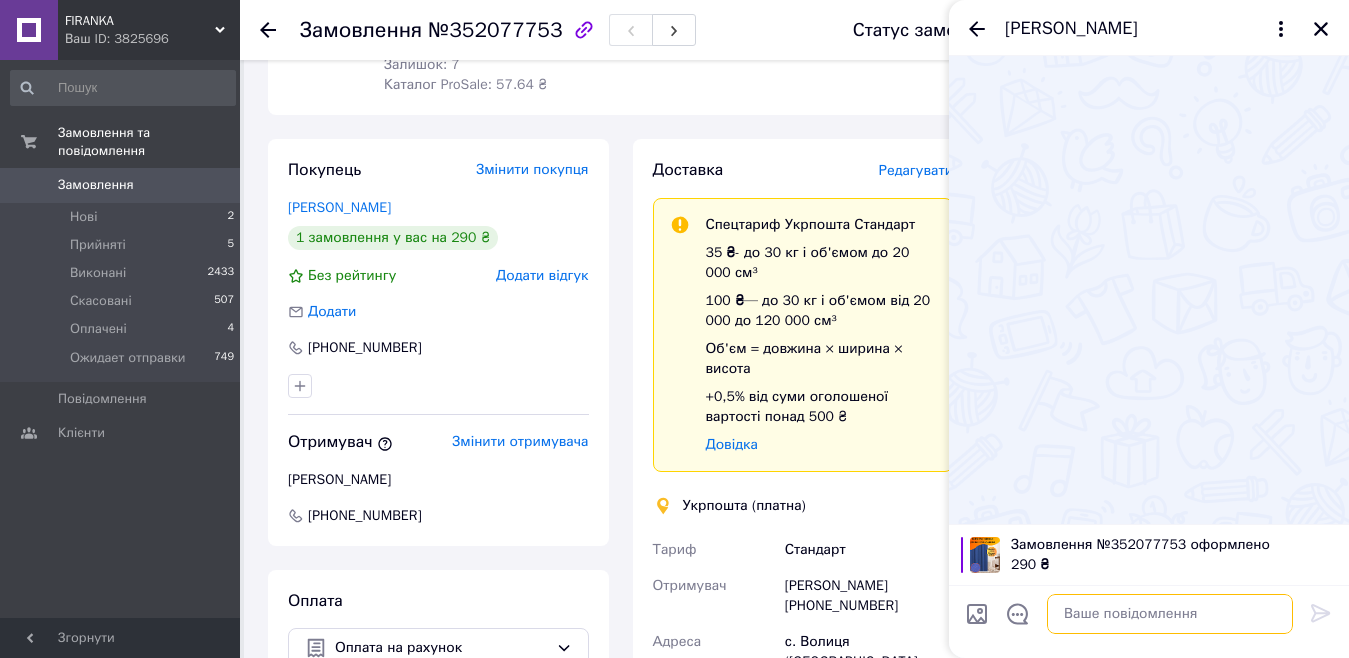 click at bounding box center (1170, 614) 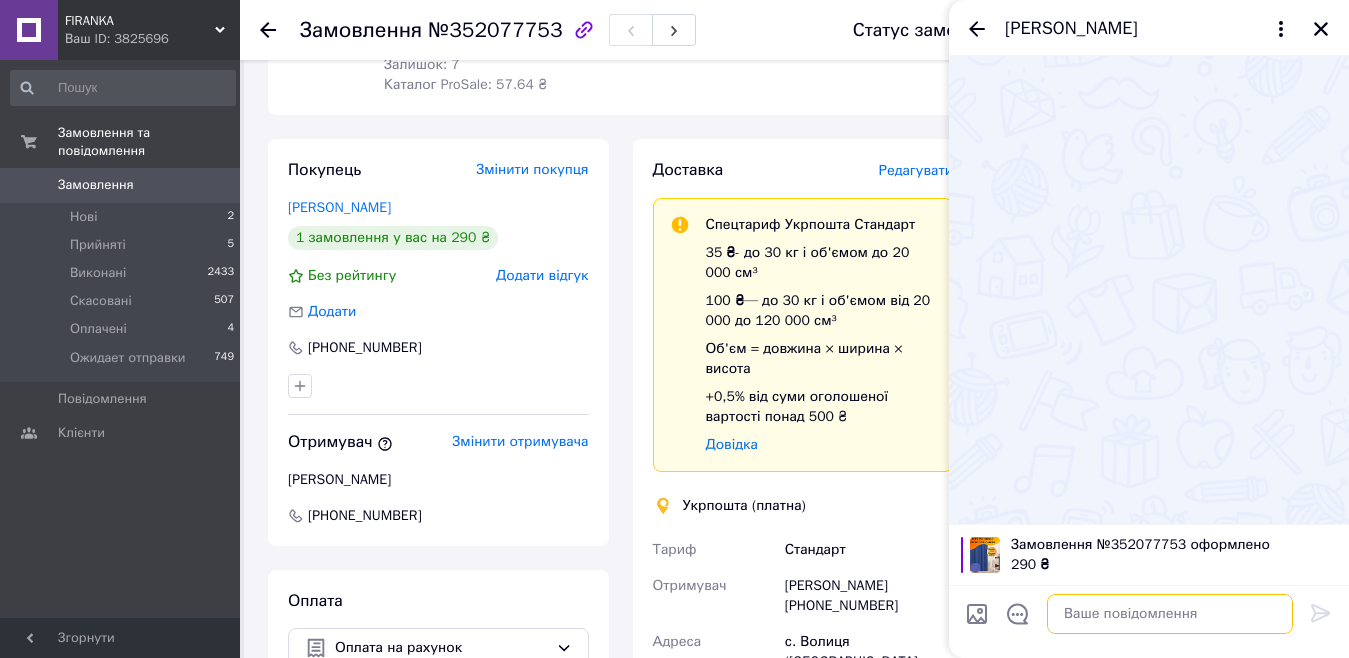 paste on "Добрий день, Ваше замовлення
-Штора Піка 180х200 см синя
Сумма до оплати    290 грн
Код ЄДРПОУ 3484906264
[FINANCIAL_ID]
УНІВЕРСАЛ БАНК
[PERSON_NAME]
Після оплати надішліть, будь ласка, скріншот
Перевіряйте на пошті замовлення, щоб не було непорозумінь" 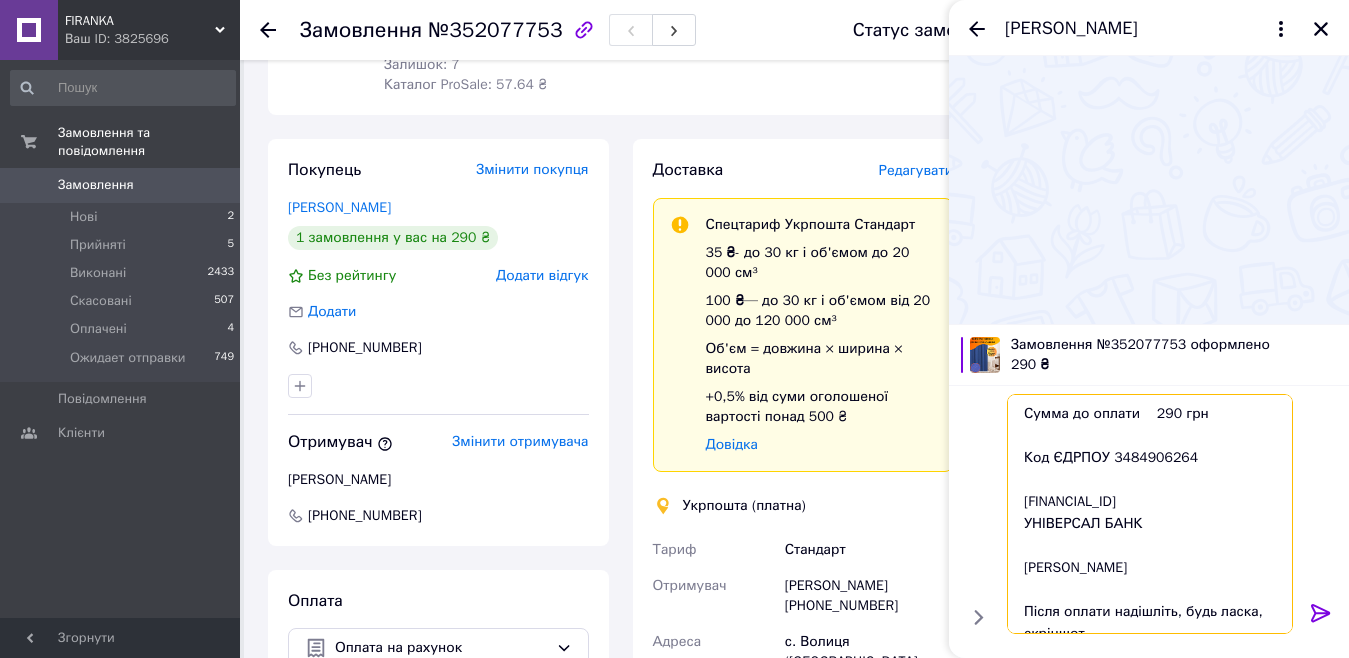 scroll, scrollTop: 0, scrollLeft: 0, axis: both 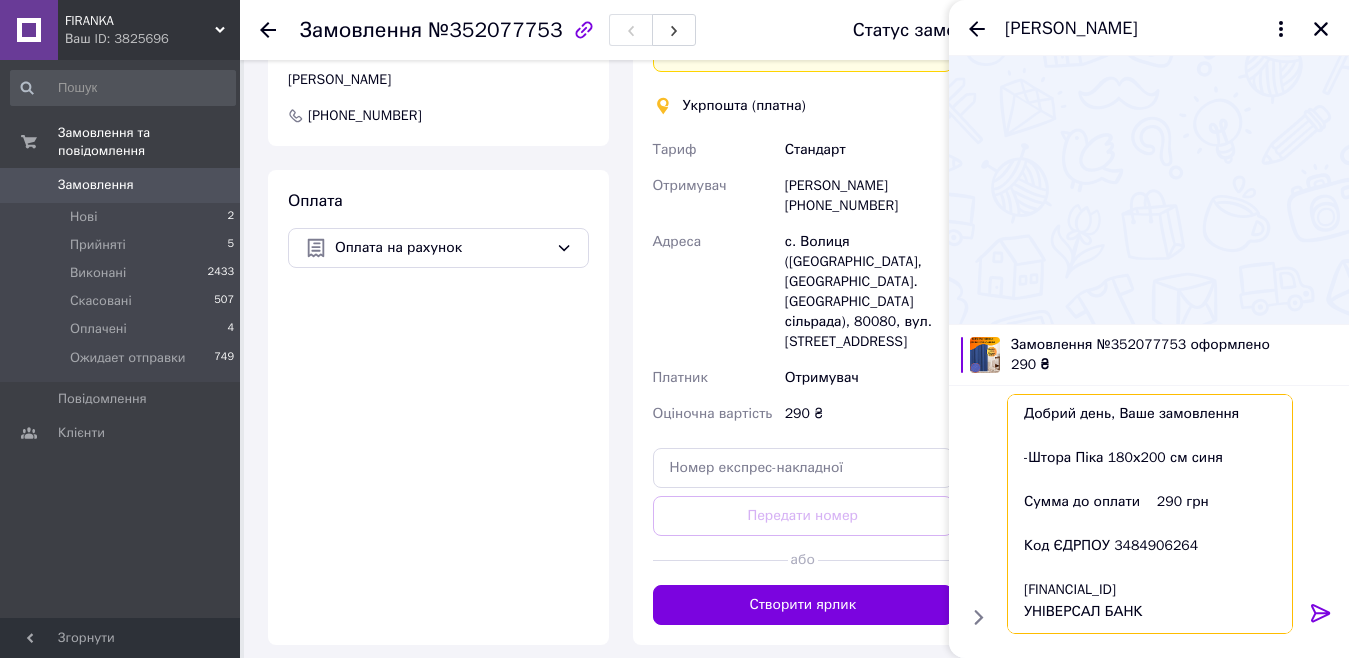 type on "Добрий день, Ваше замовлення
-Штора Піка 180х200 см синя
Сумма до оплати    290 грн
Код ЄДРПОУ 3484906264
[FINANCIAL_ID]
УНІВЕРСАЛ БАНК
[PERSON_NAME]
Після оплати надішліть, будь ласка, скріншот
Перевіряйте на пошті замовлення, щоб не було непорозумінь" 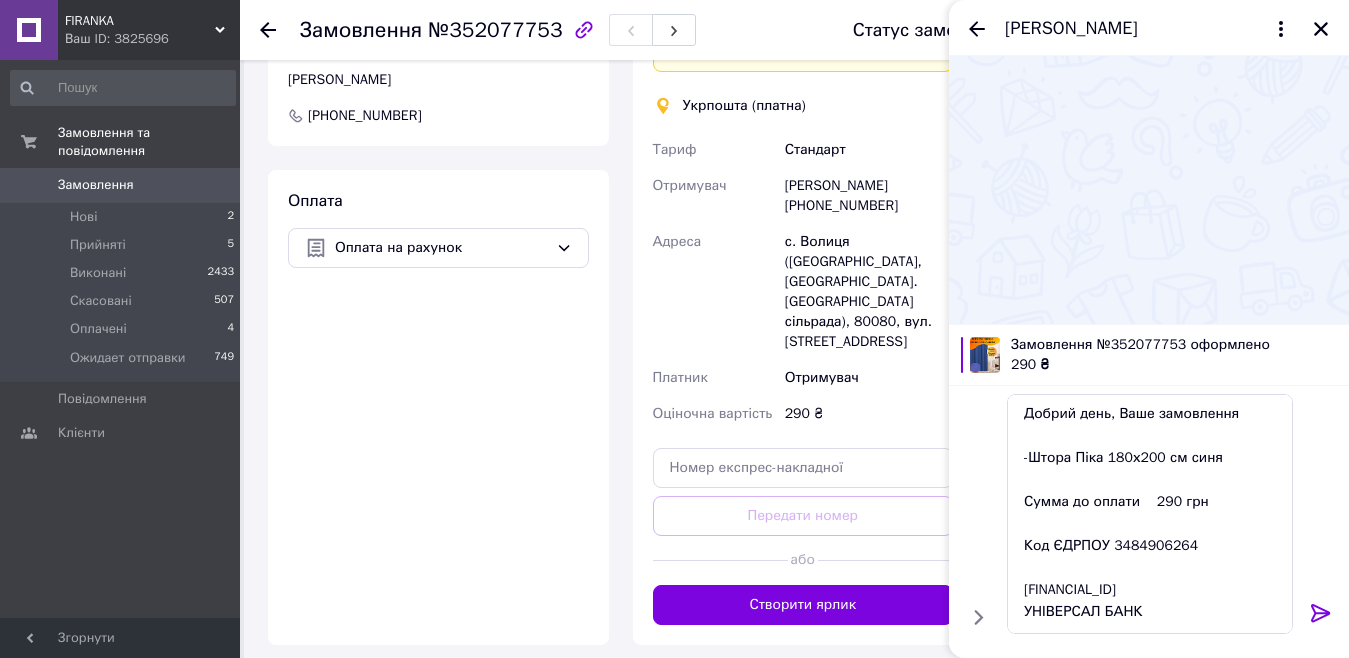 click 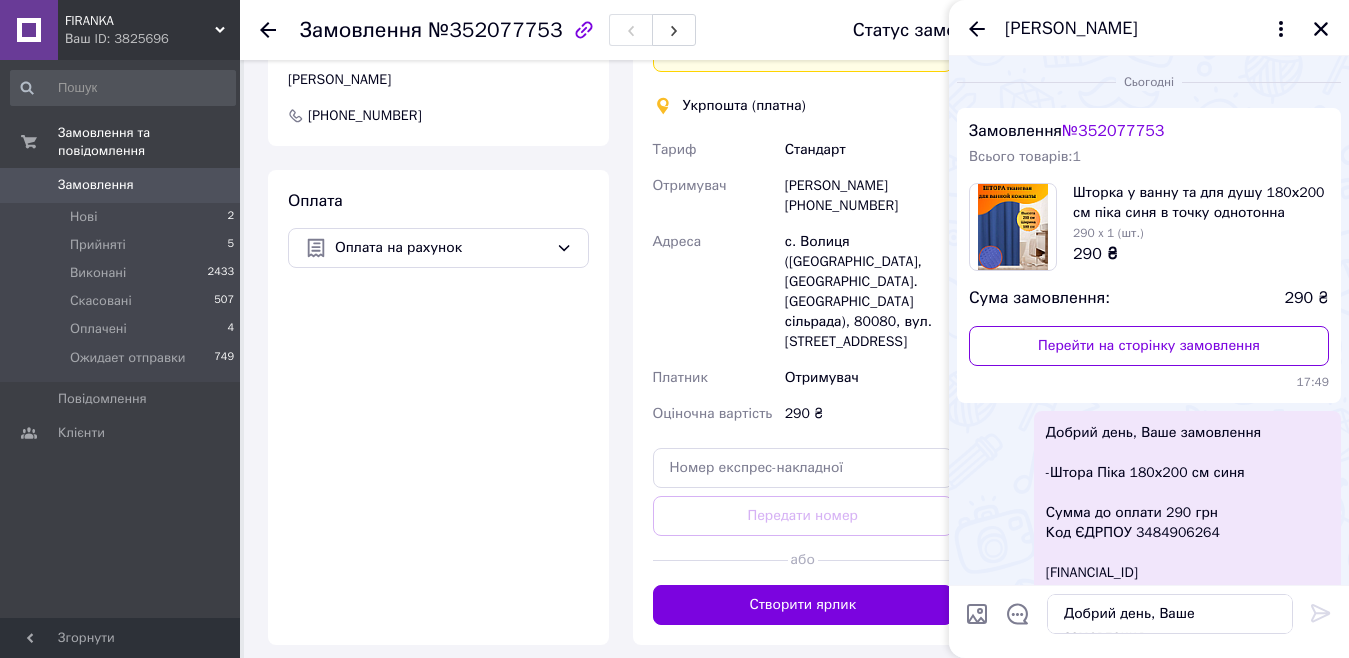 type 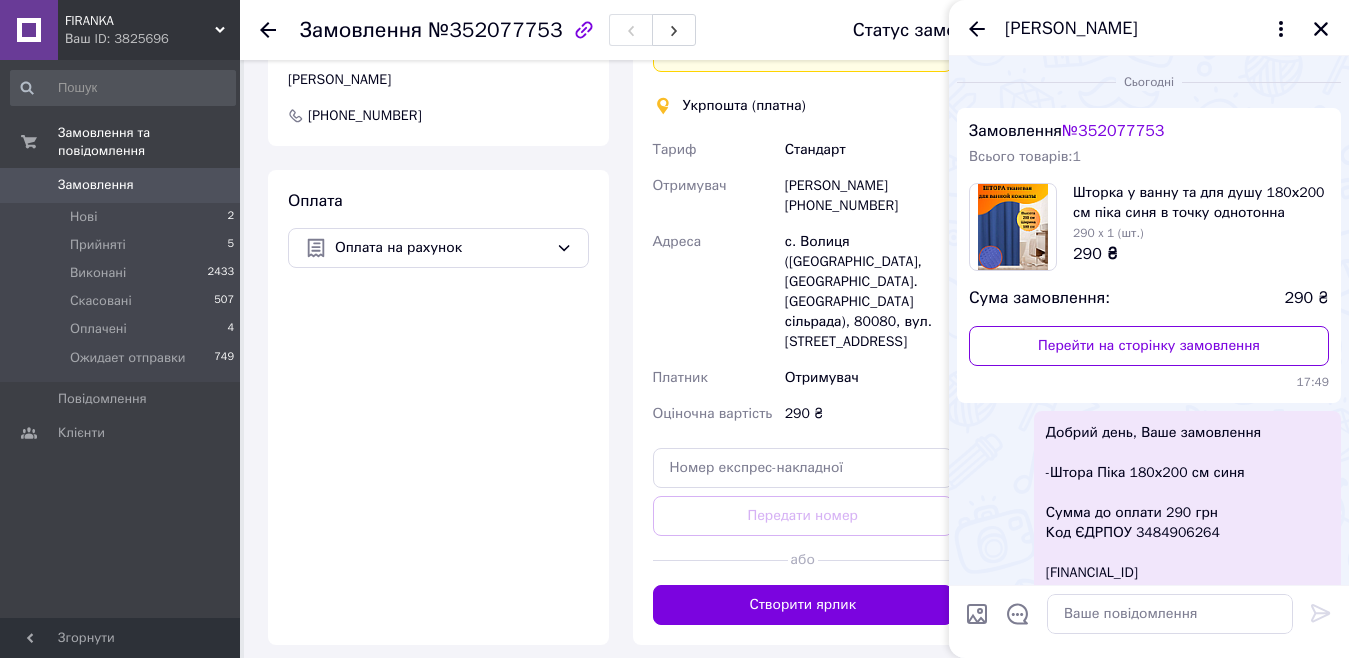 click on "Оплата Оплата на рахунок" at bounding box center [438, 407] 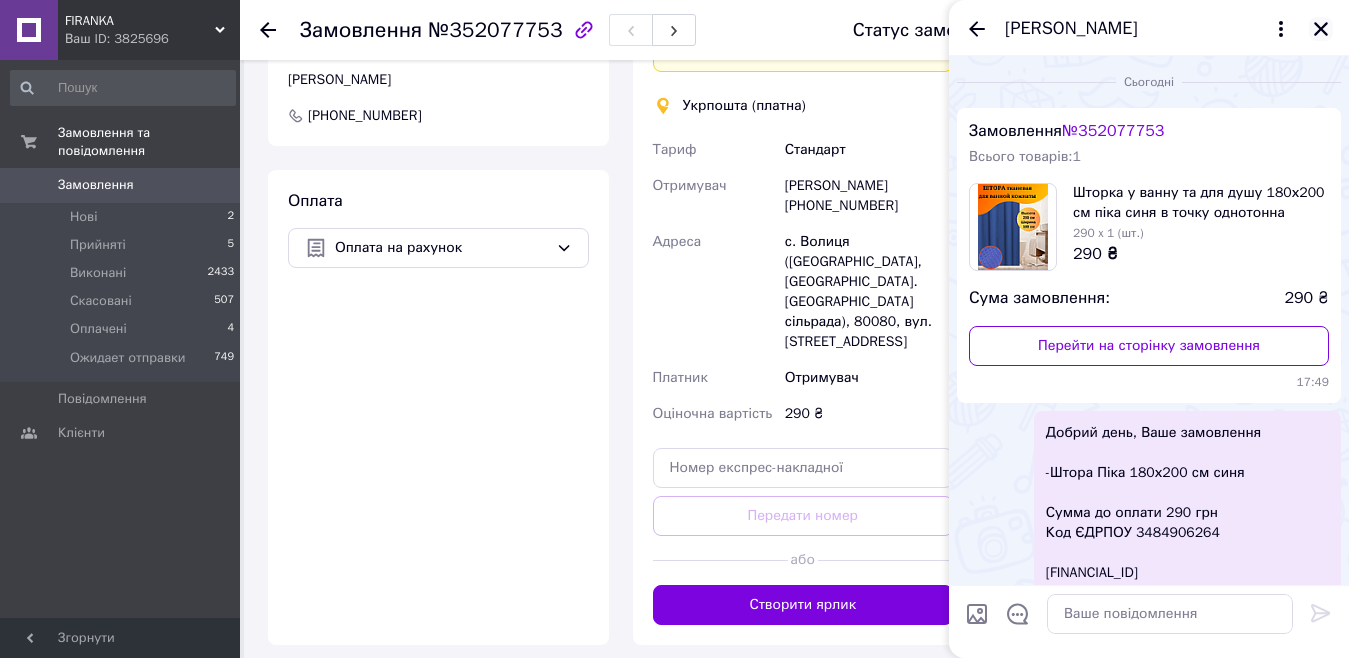 click 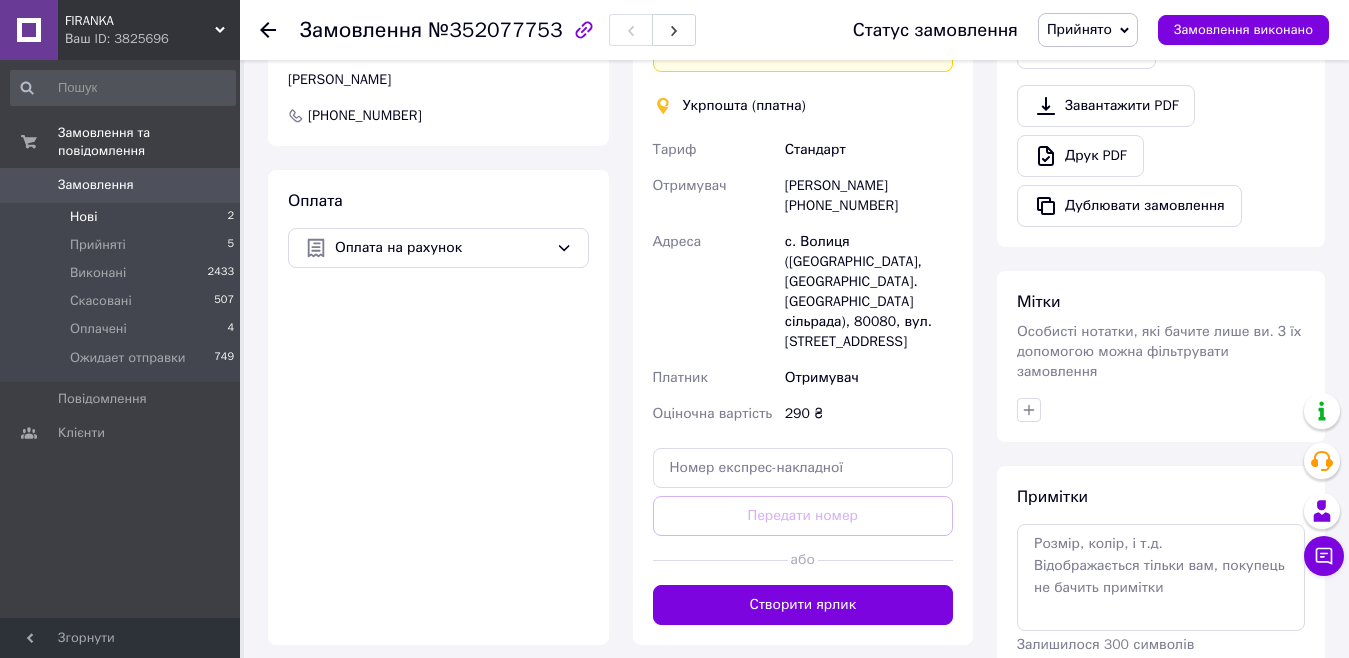 click on "Нові" at bounding box center [83, 217] 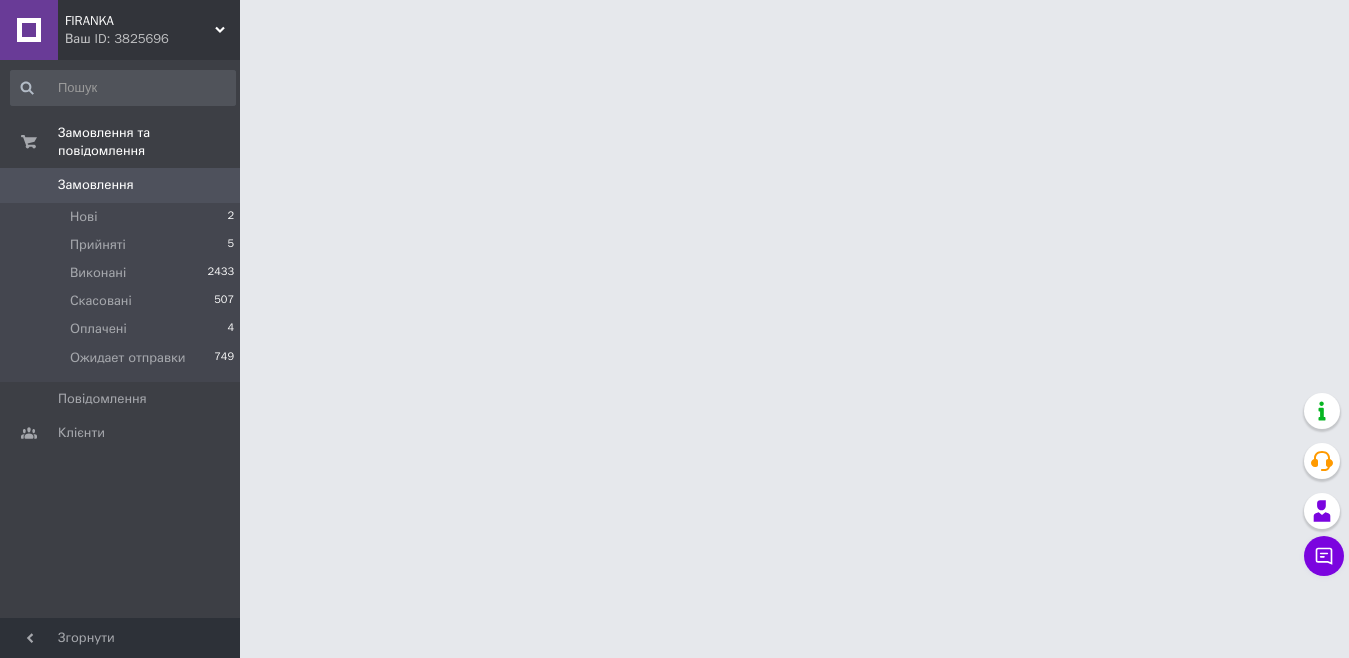 scroll, scrollTop: 0, scrollLeft: 0, axis: both 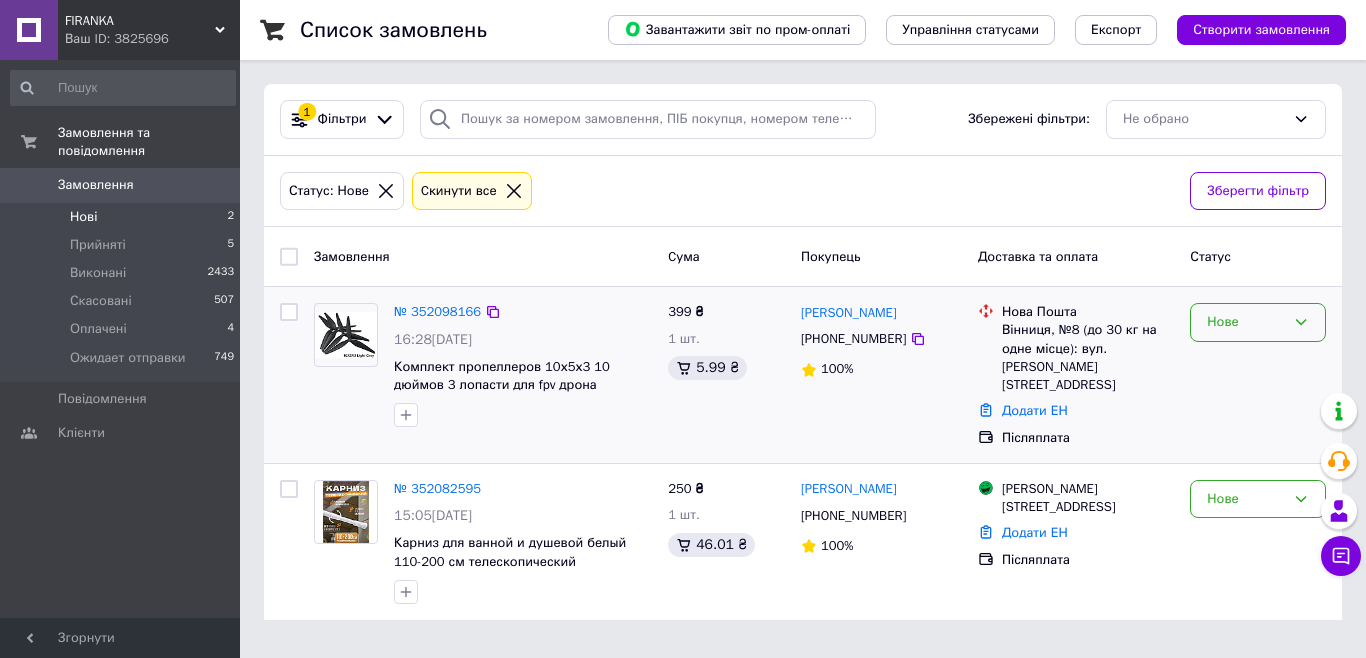 click 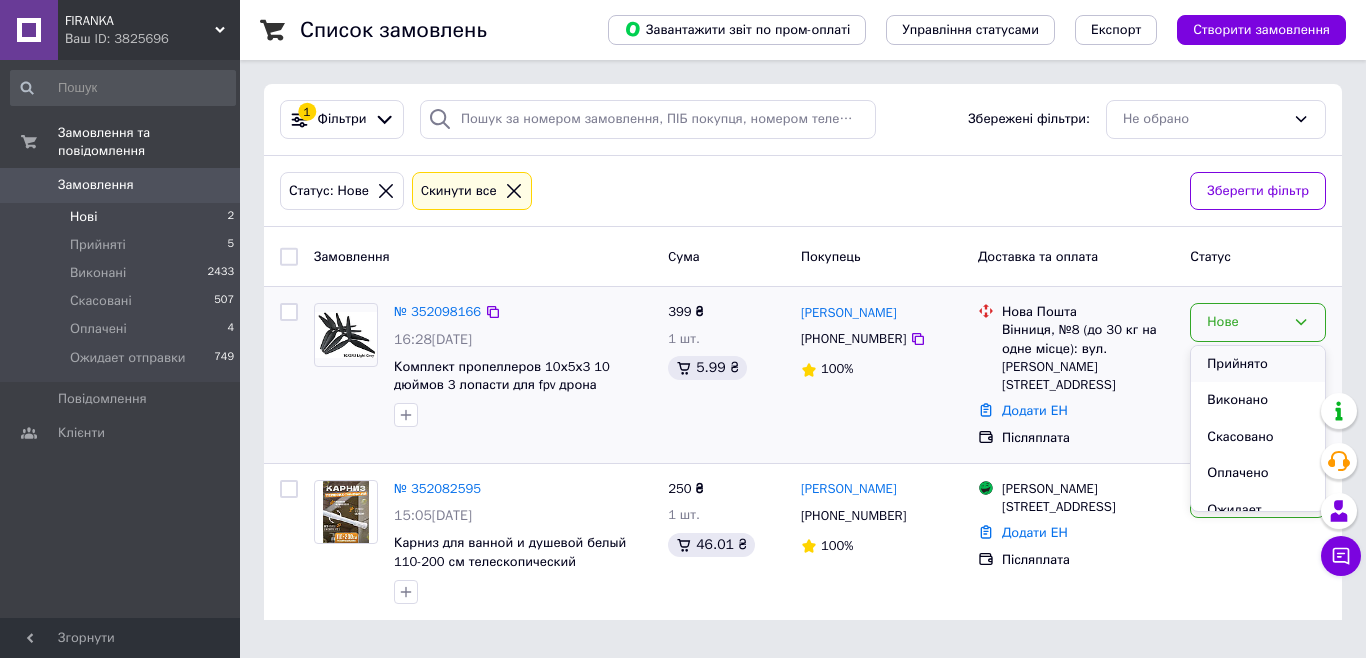 click on "Прийнято" at bounding box center (1258, 364) 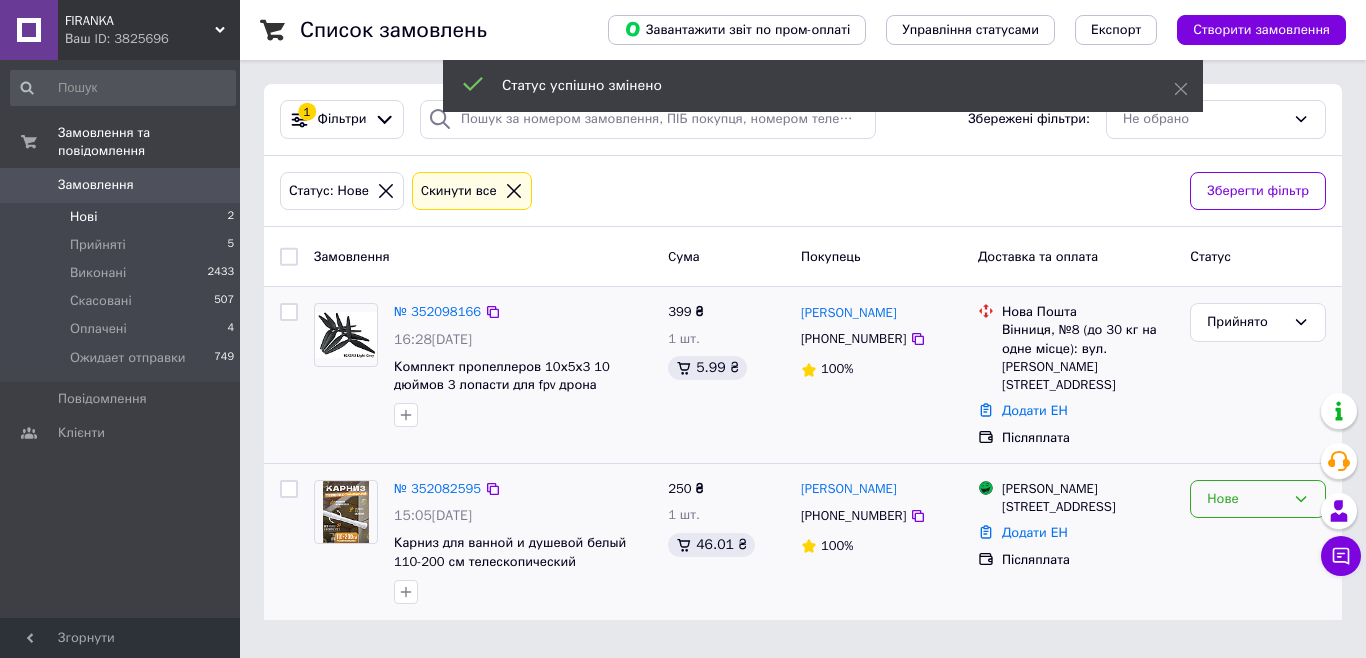 click on "Нове" at bounding box center (1258, 499) 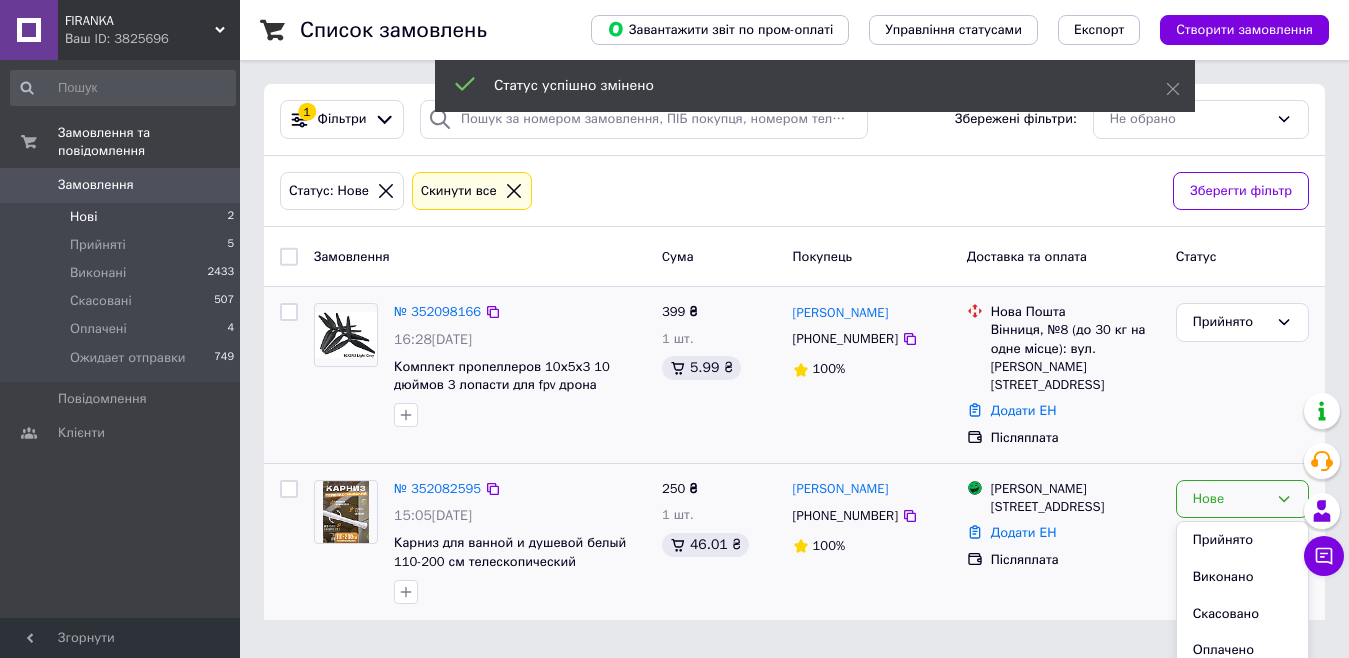 click on "Прийнято" at bounding box center (1242, 540) 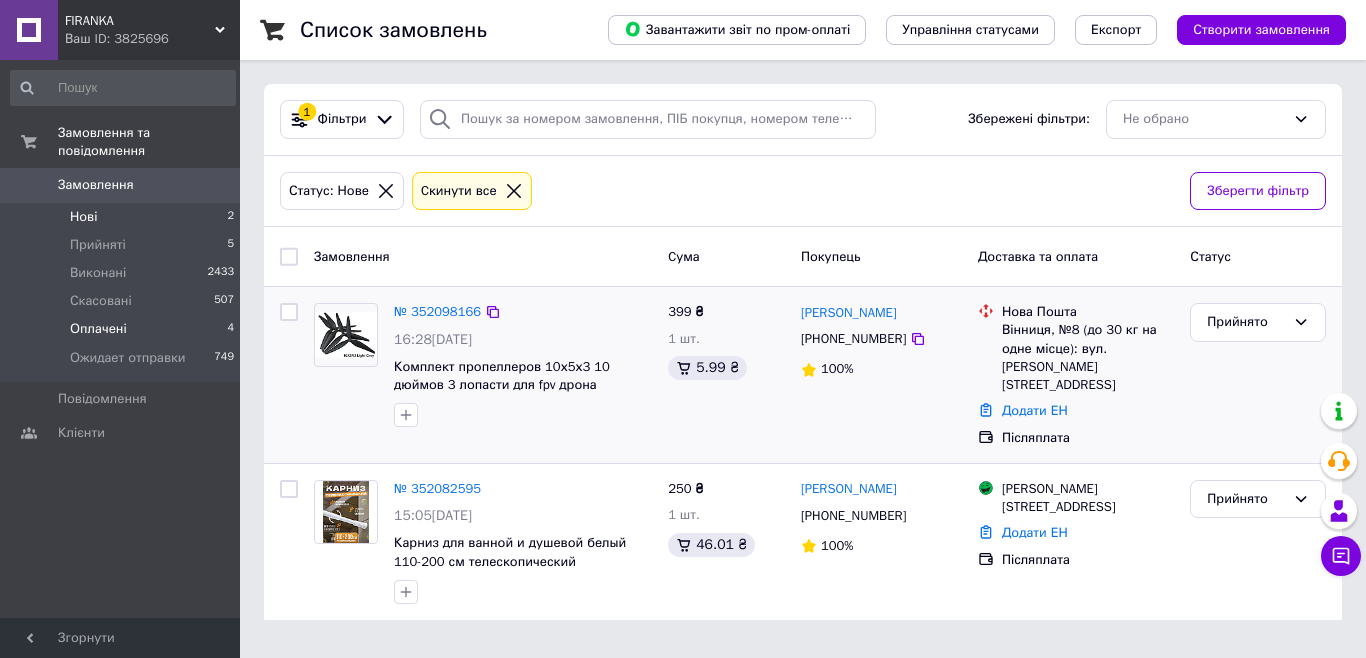 drag, startPoint x: 133, startPoint y: 306, endPoint x: 107, endPoint y: 308, distance: 26.076809 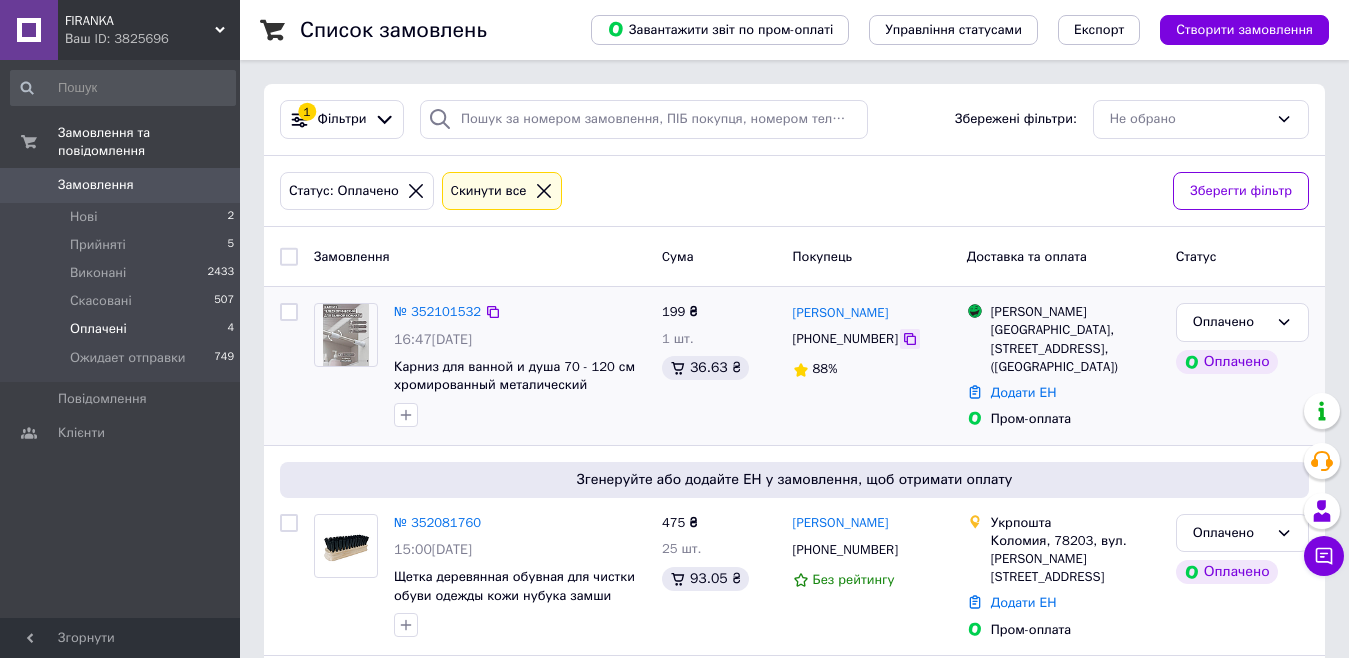click 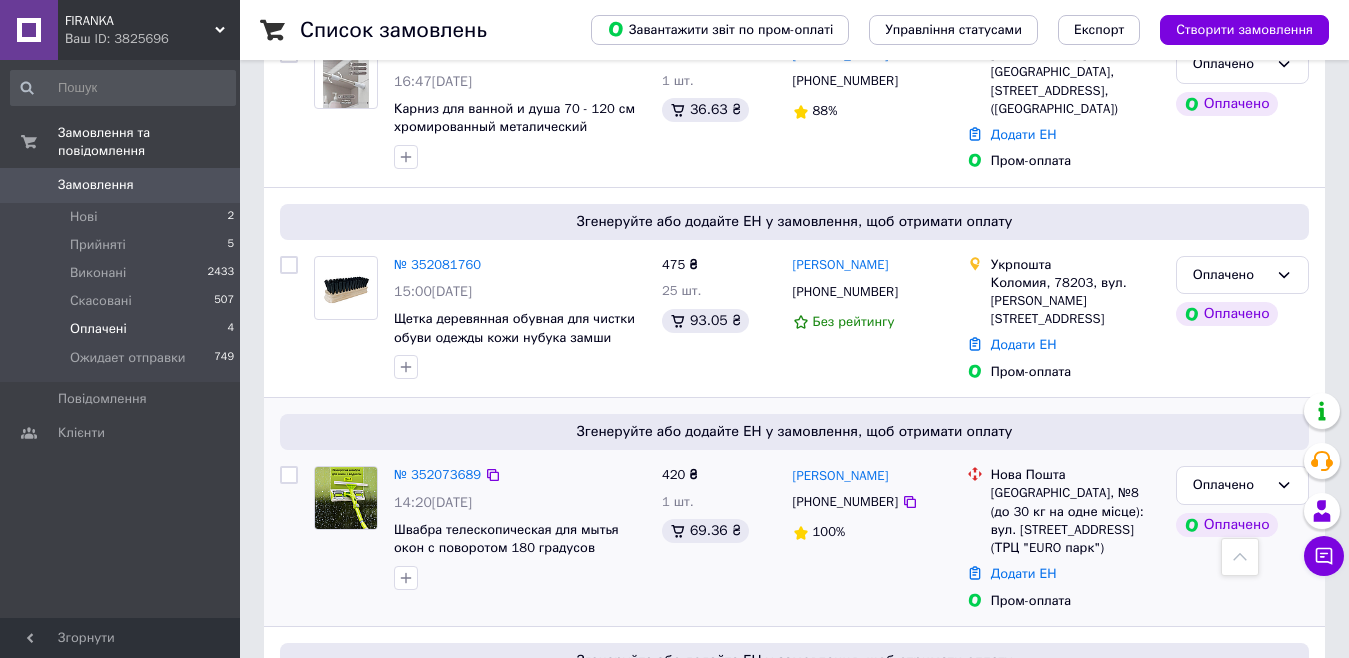 scroll, scrollTop: 251, scrollLeft: 0, axis: vertical 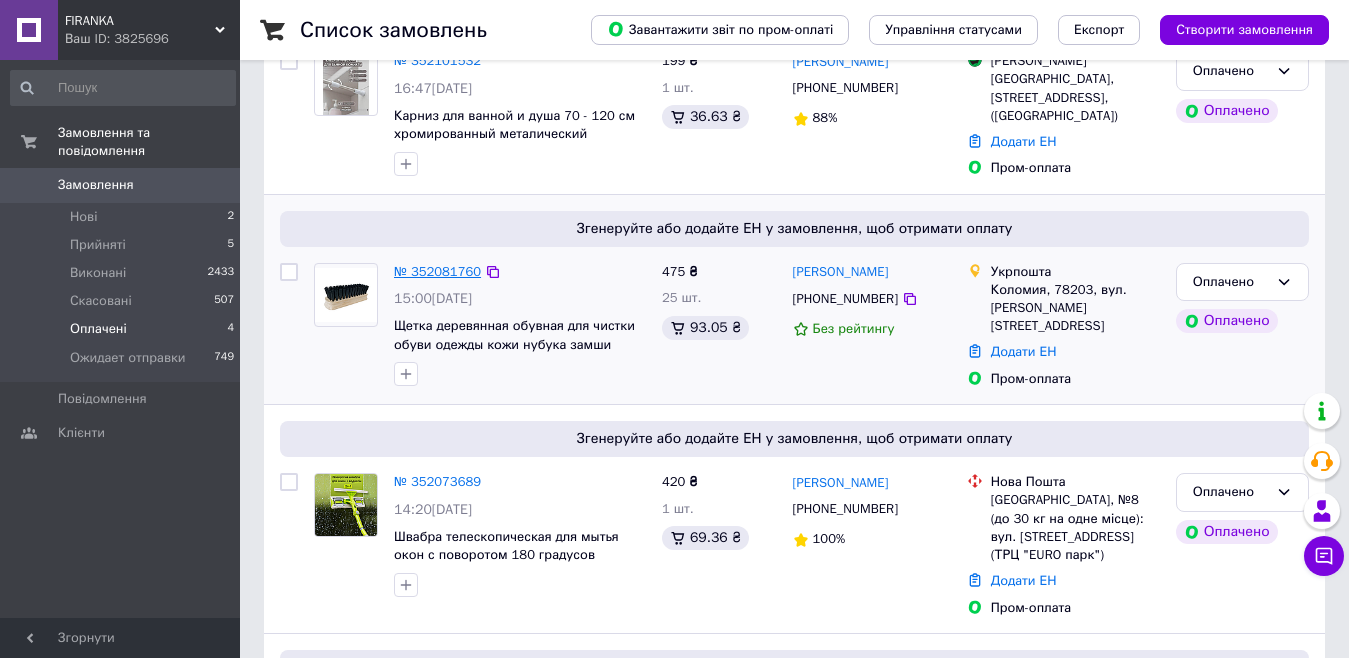 click on "№ 352081760" at bounding box center [437, 271] 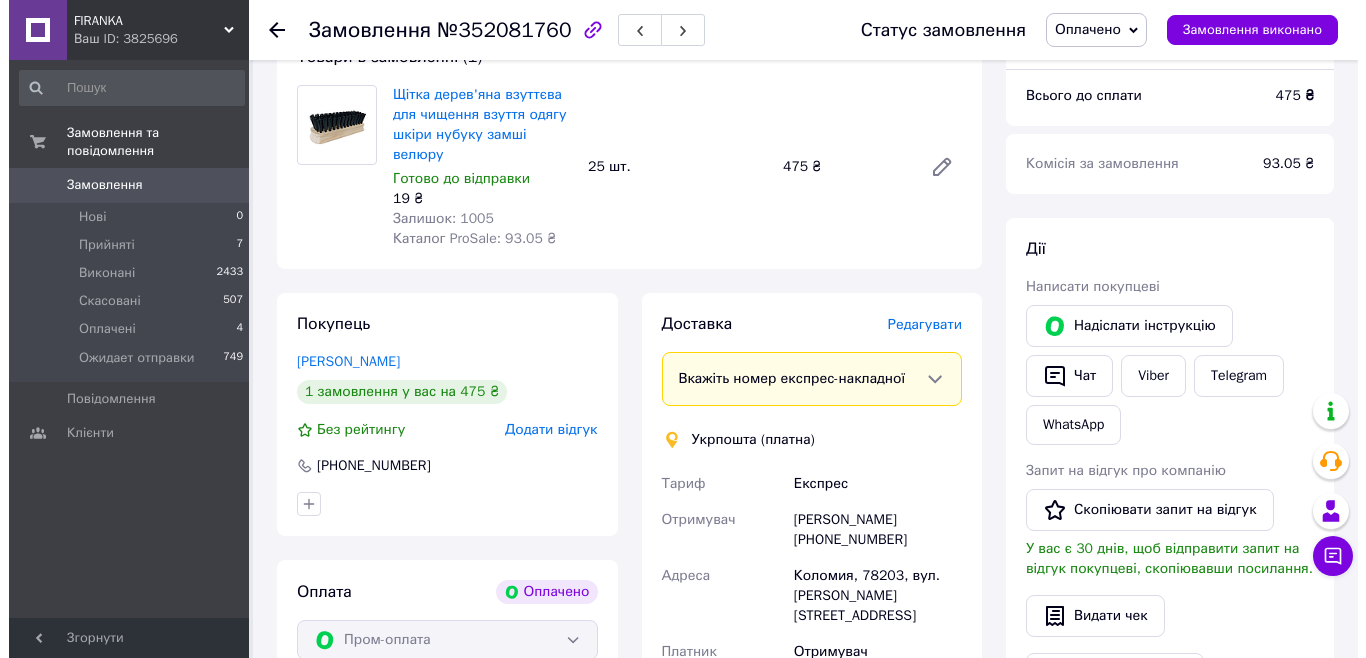 scroll, scrollTop: 951, scrollLeft: 0, axis: vertical 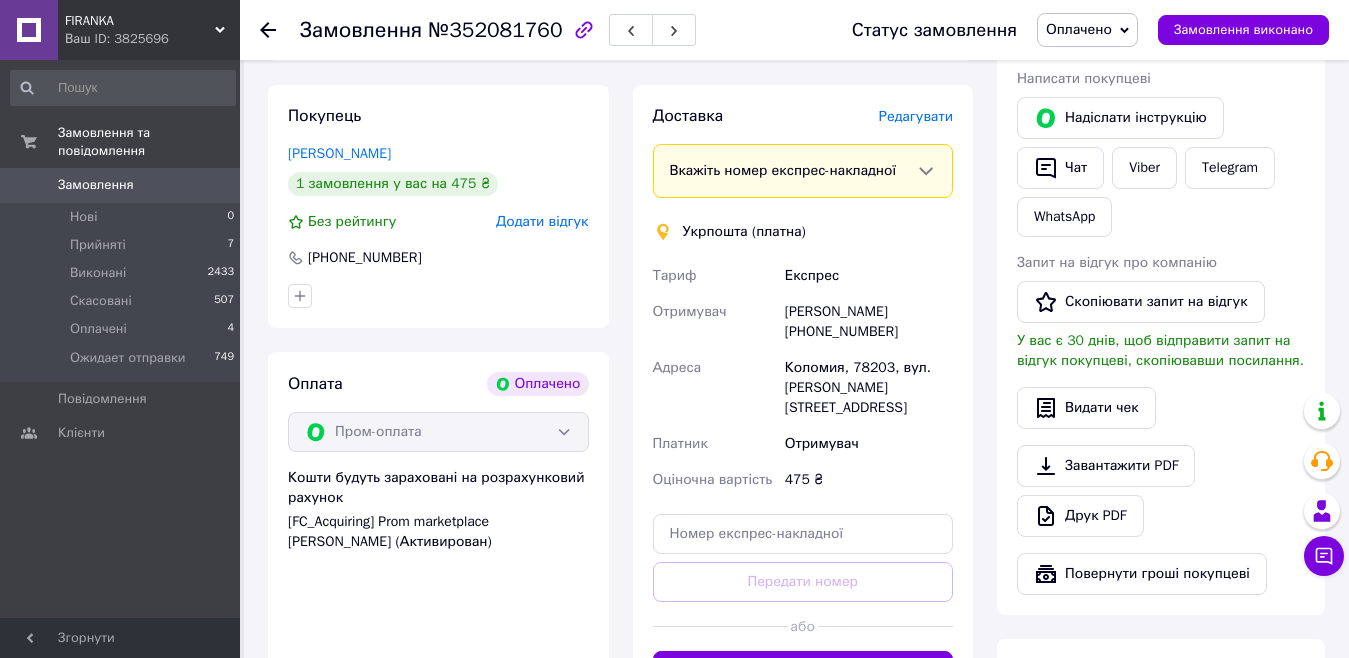 click on "Редагувати" at bounding box center (916, 116) 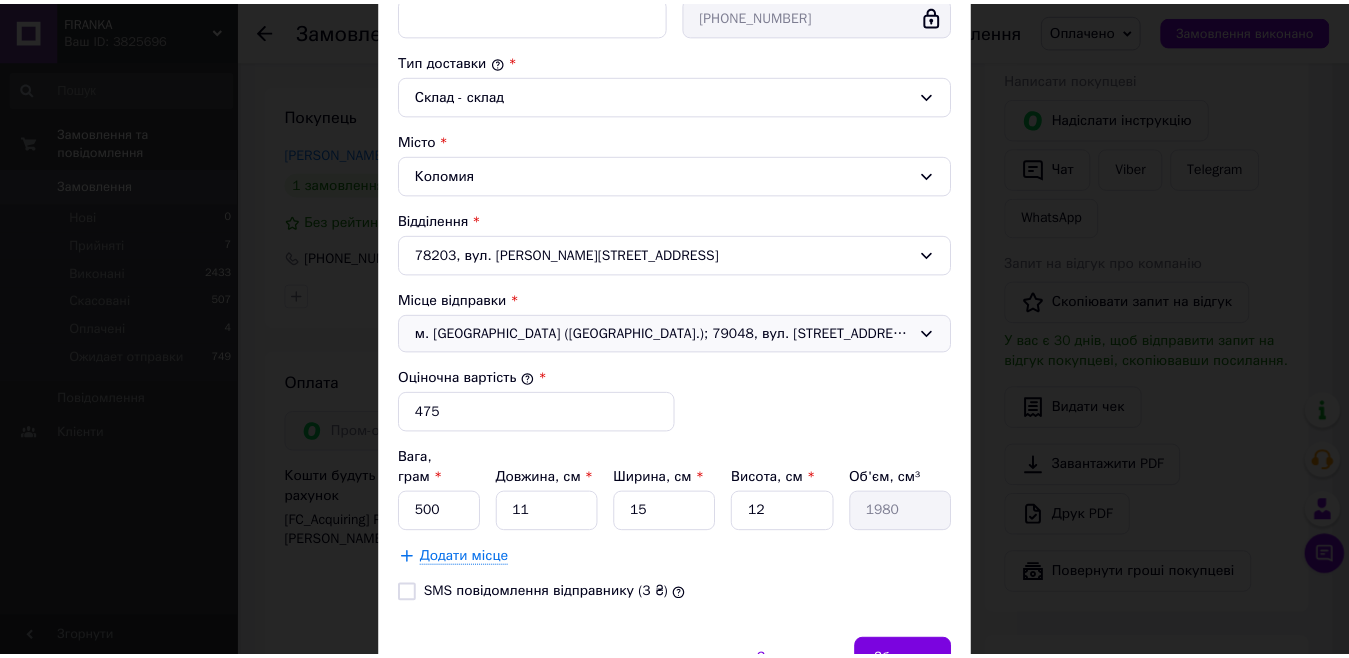 scroll, scrollTop: 593, scrollLeft: 0, axis: vertical 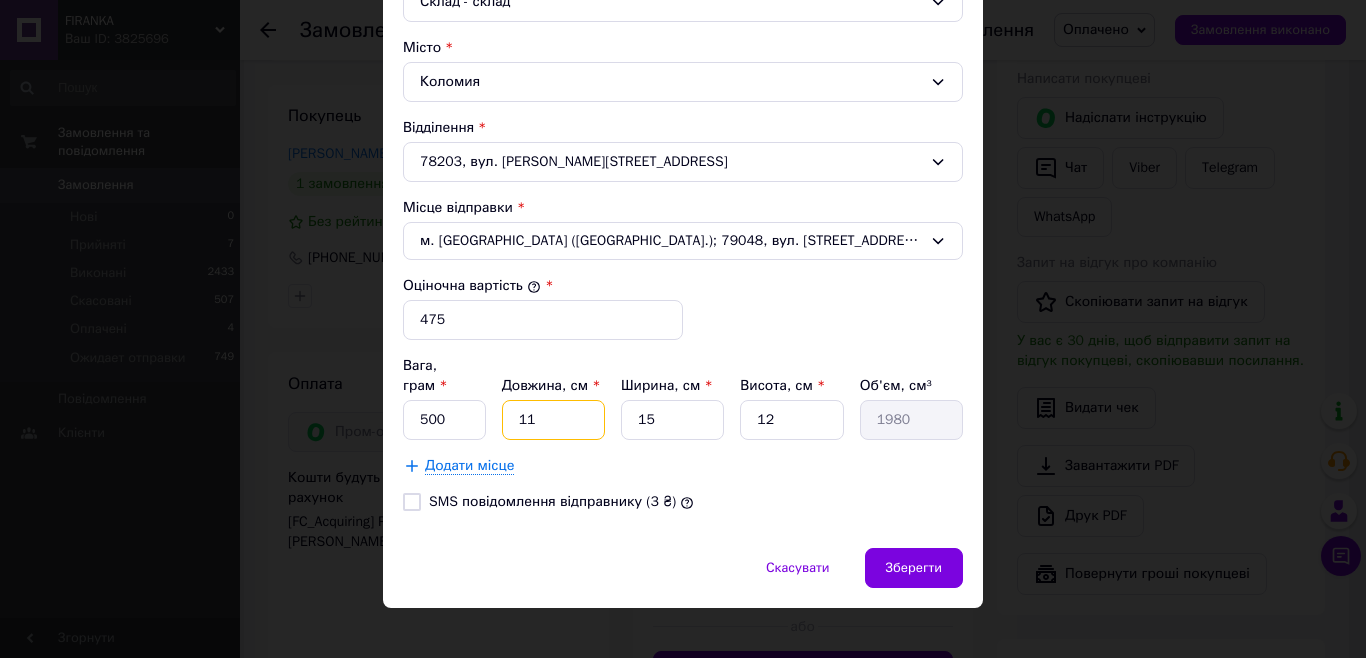 click on "11" at bounding box center (553, 420) 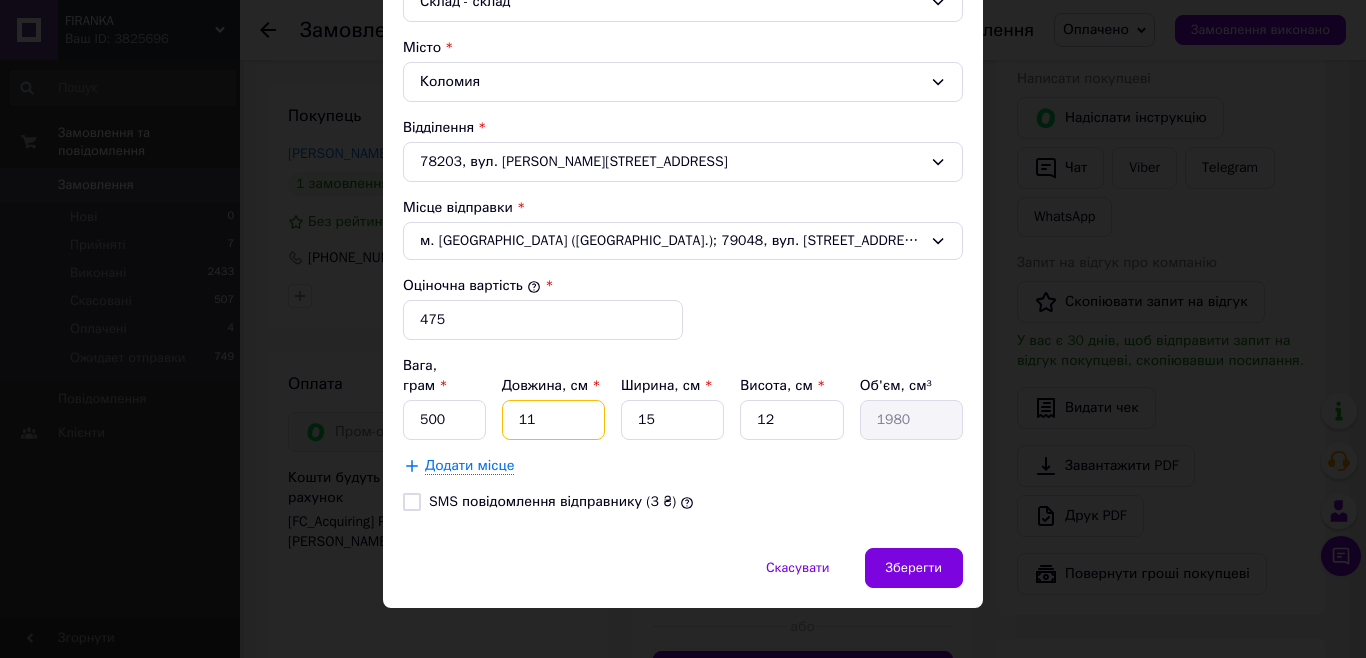 type on "1" 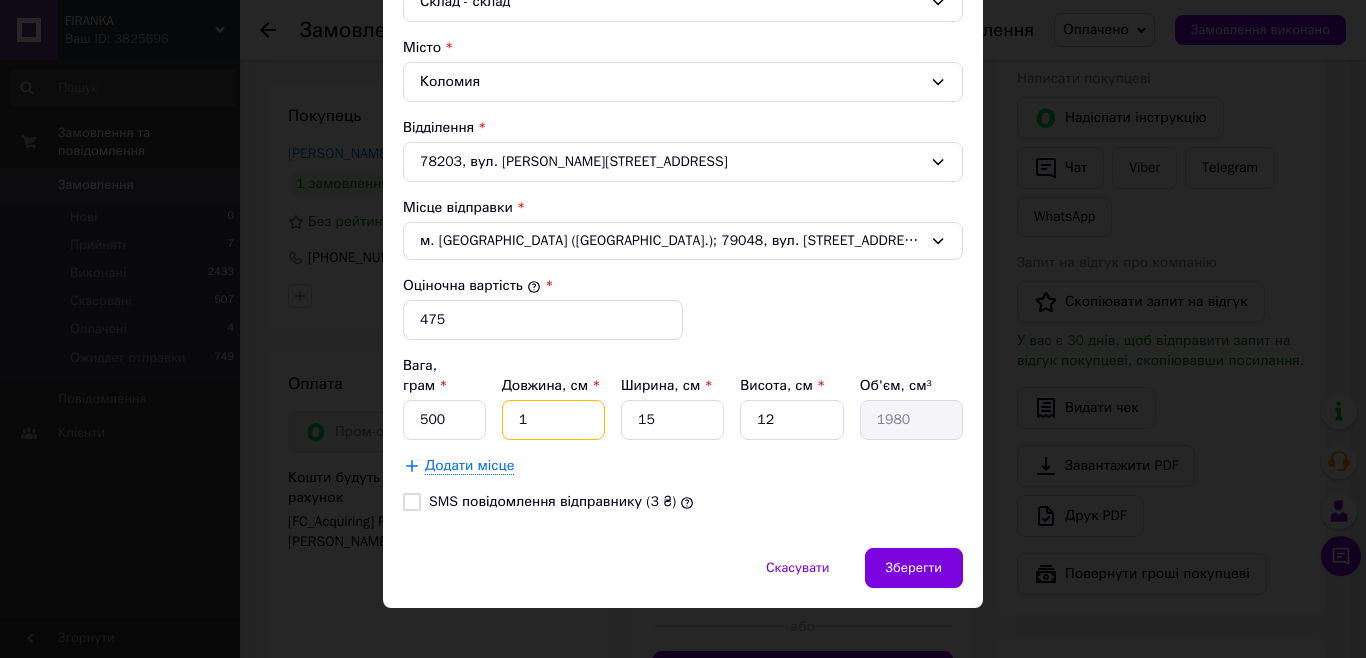type on "180" 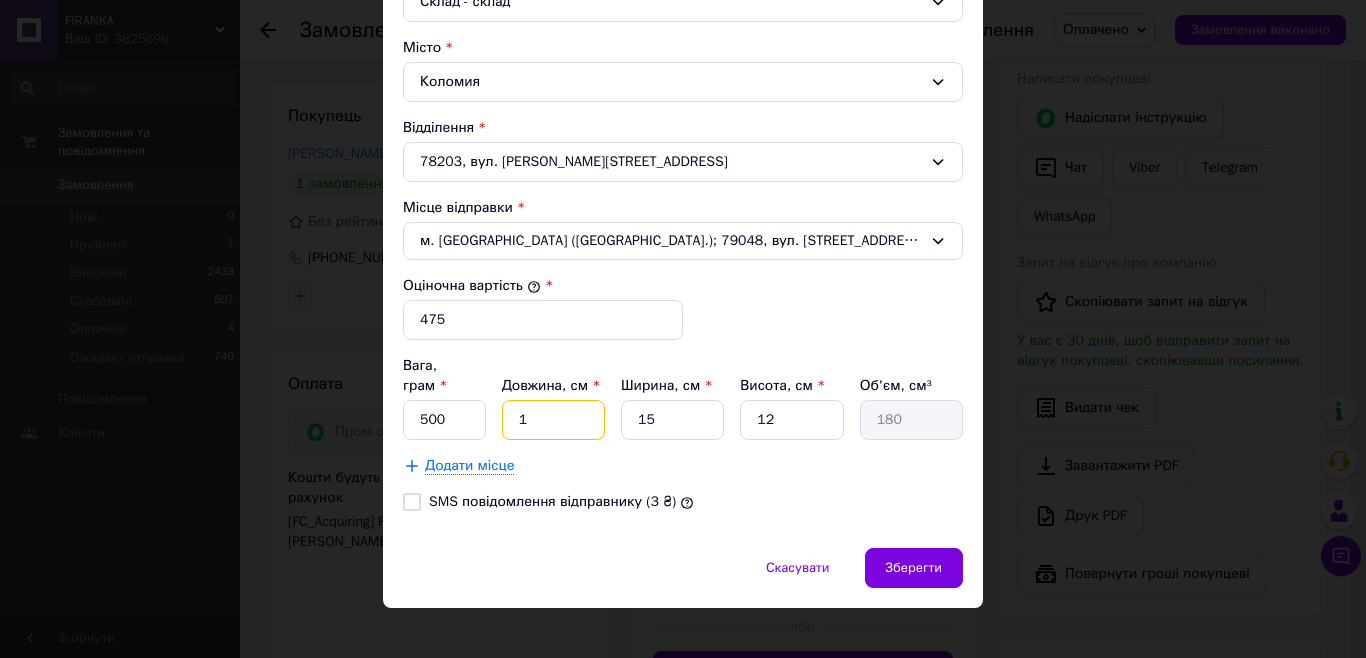 type on "11" 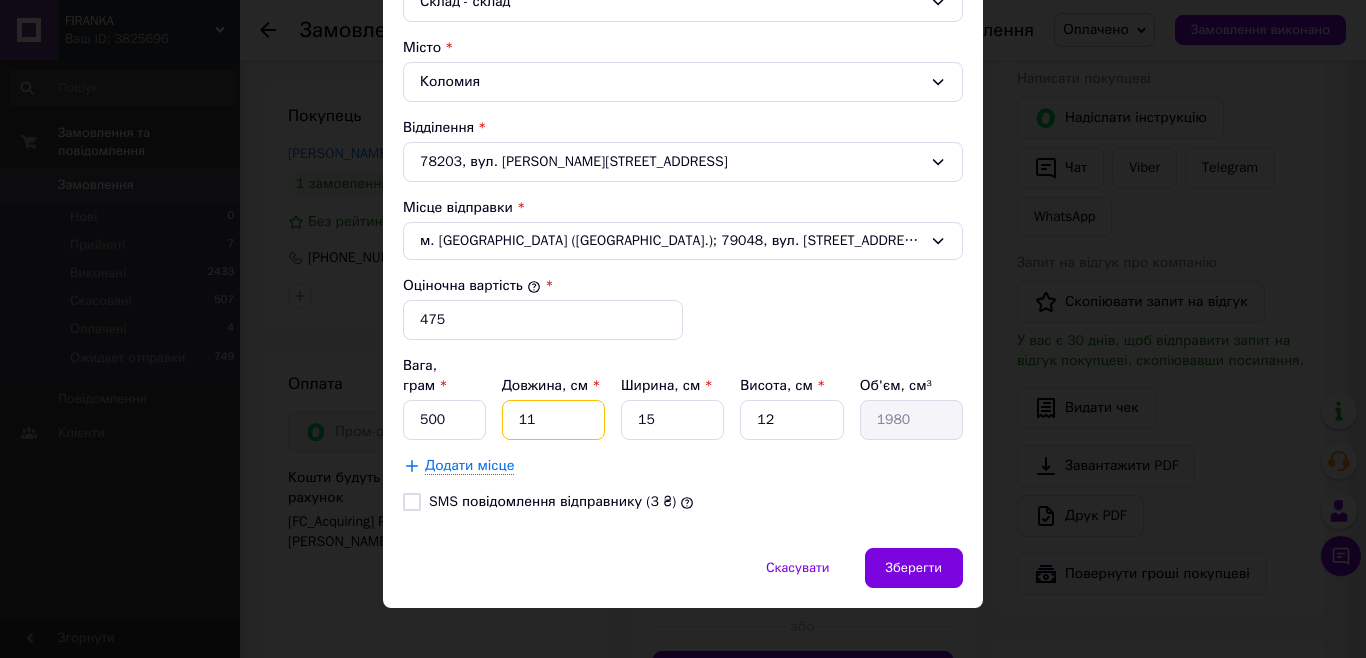 type on "115" 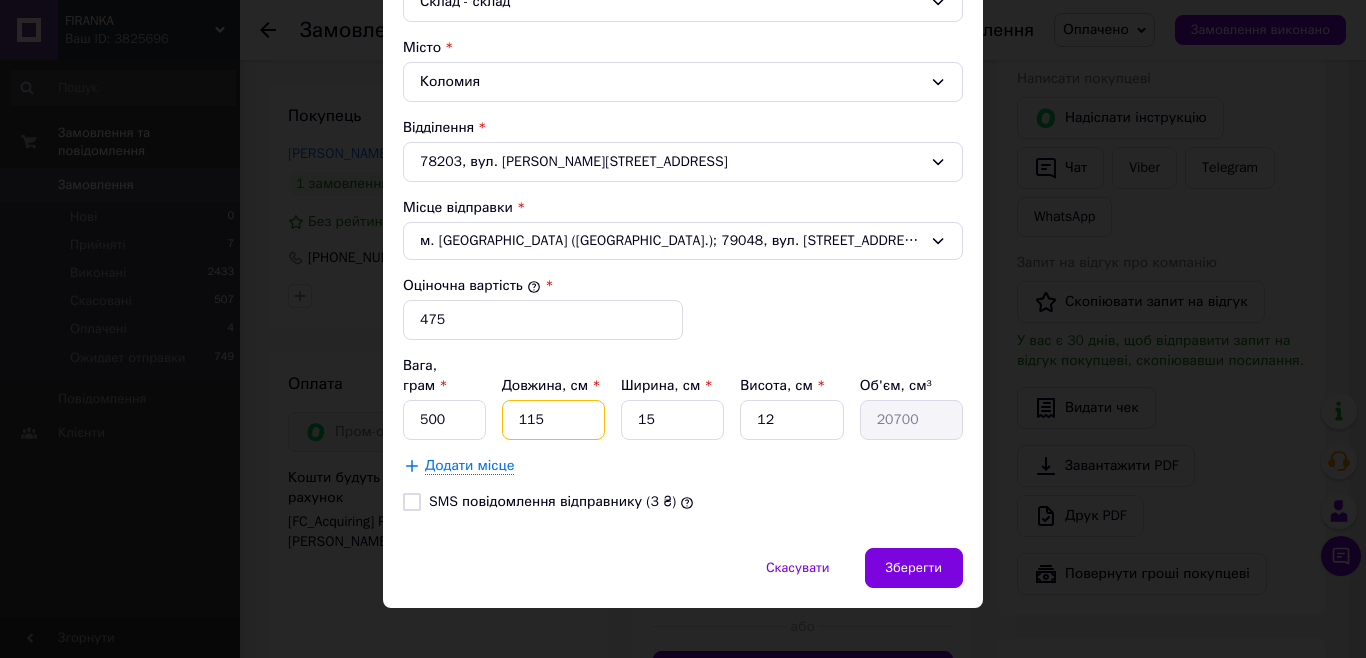 type on "11" 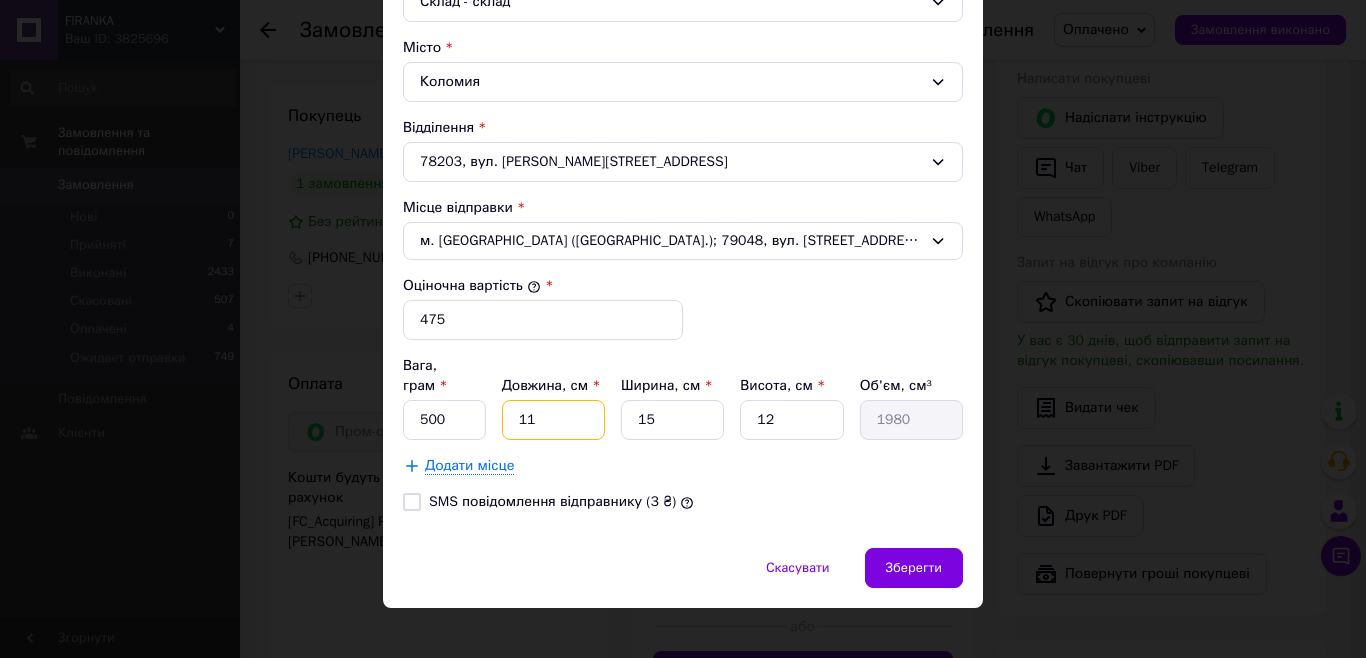 type on "1" 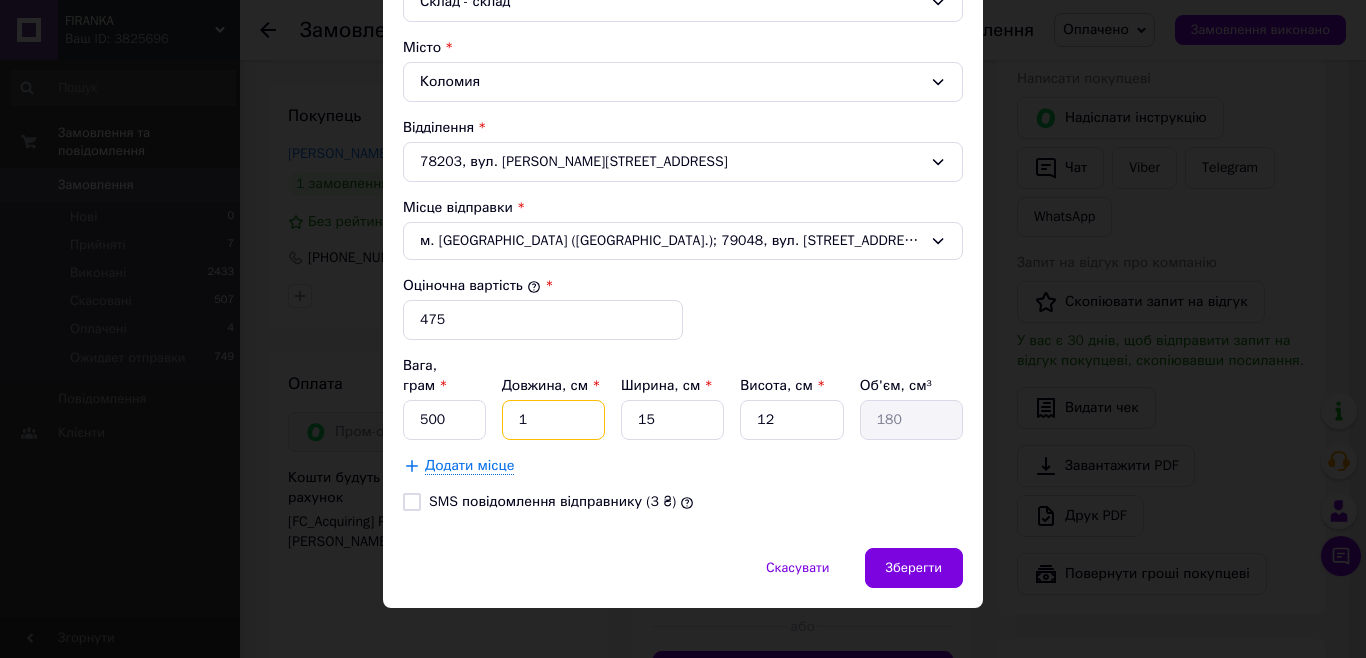 type 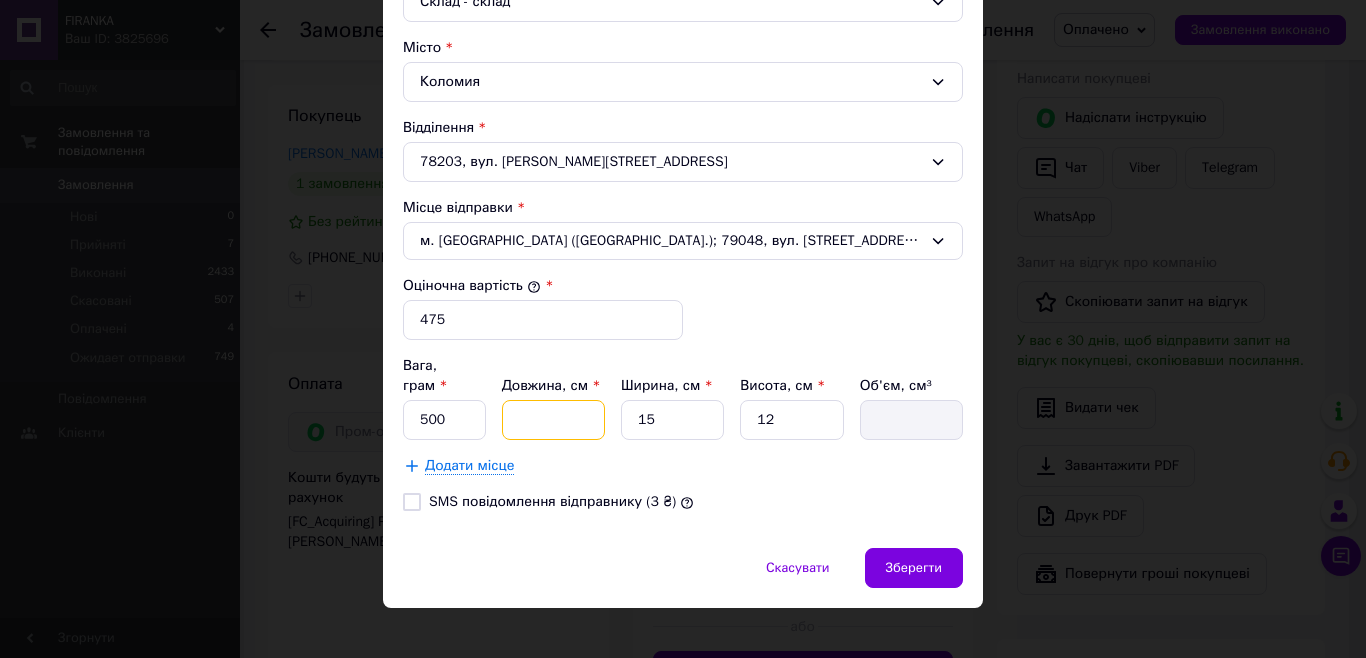 type on "2" 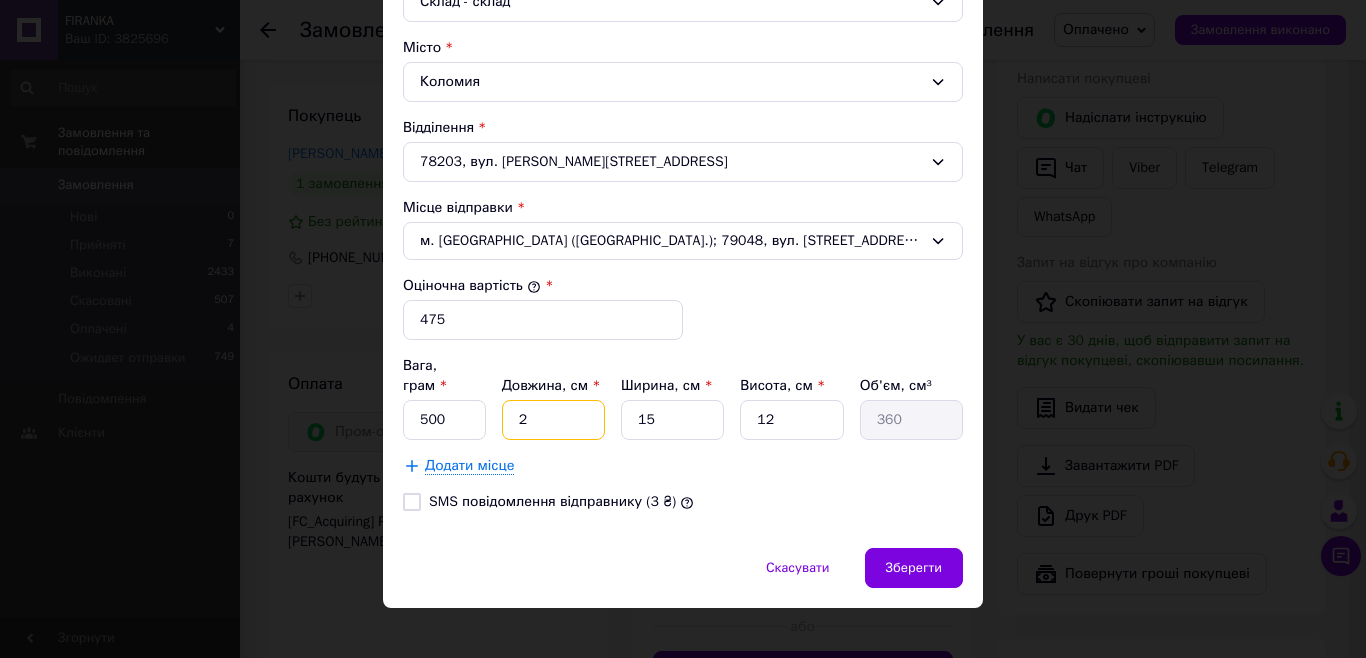 type on "20" 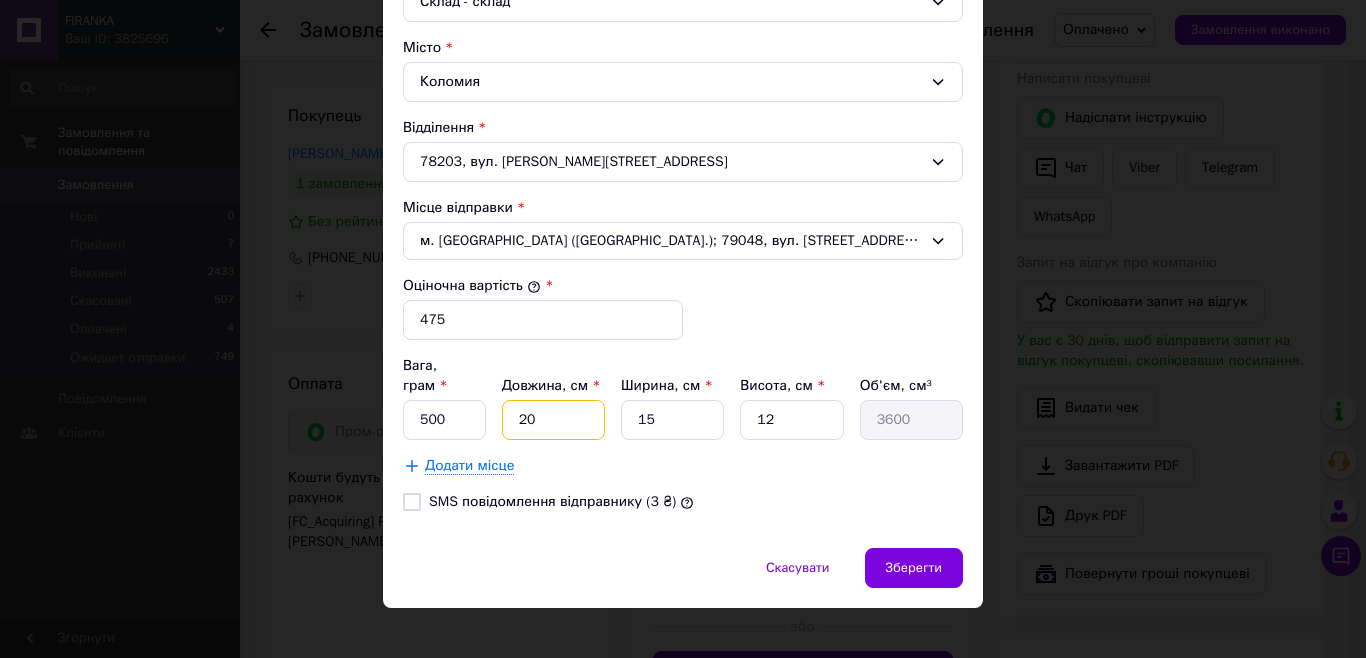 type on "20" 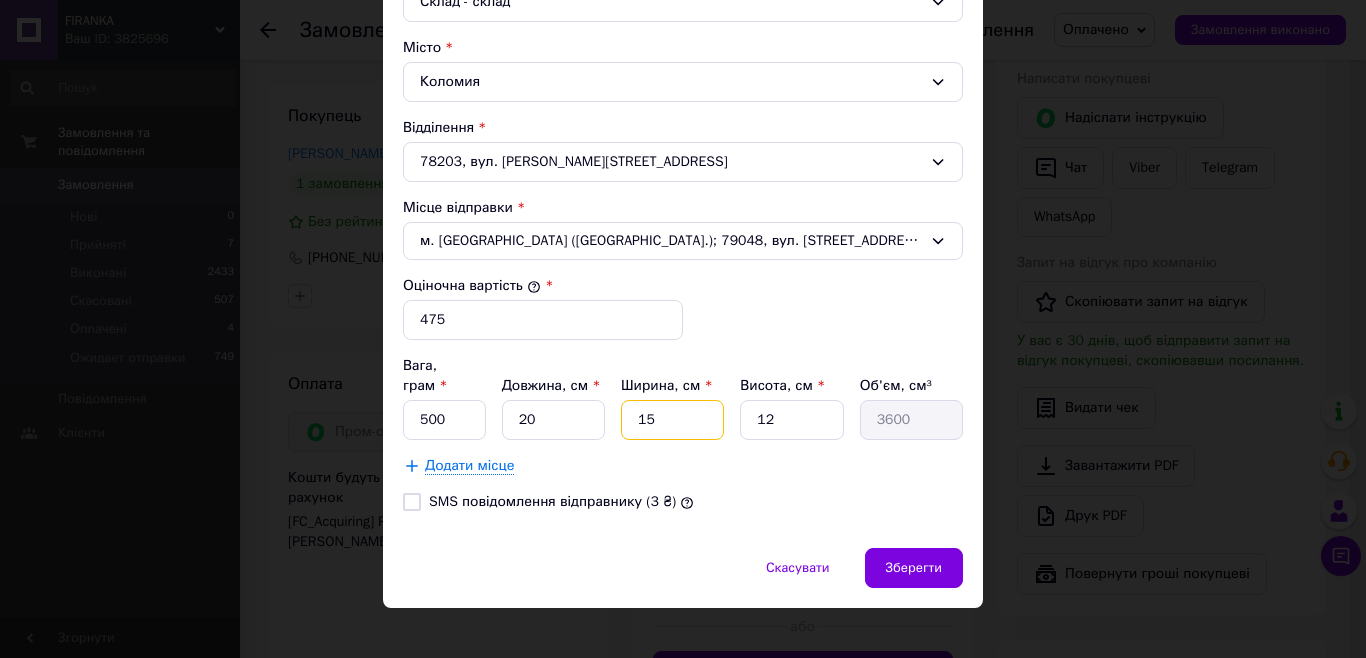 click on "15" at bounding box center (672, 420) 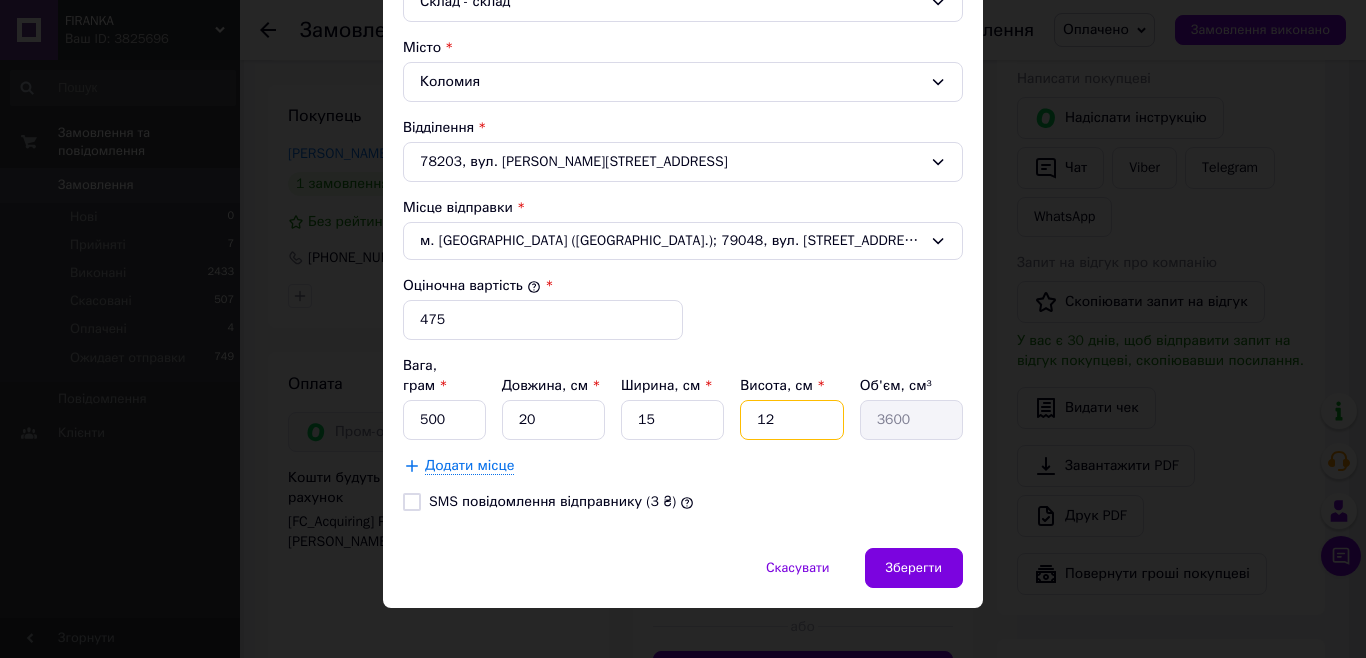 click on "12" at bounding box center [791, 420] 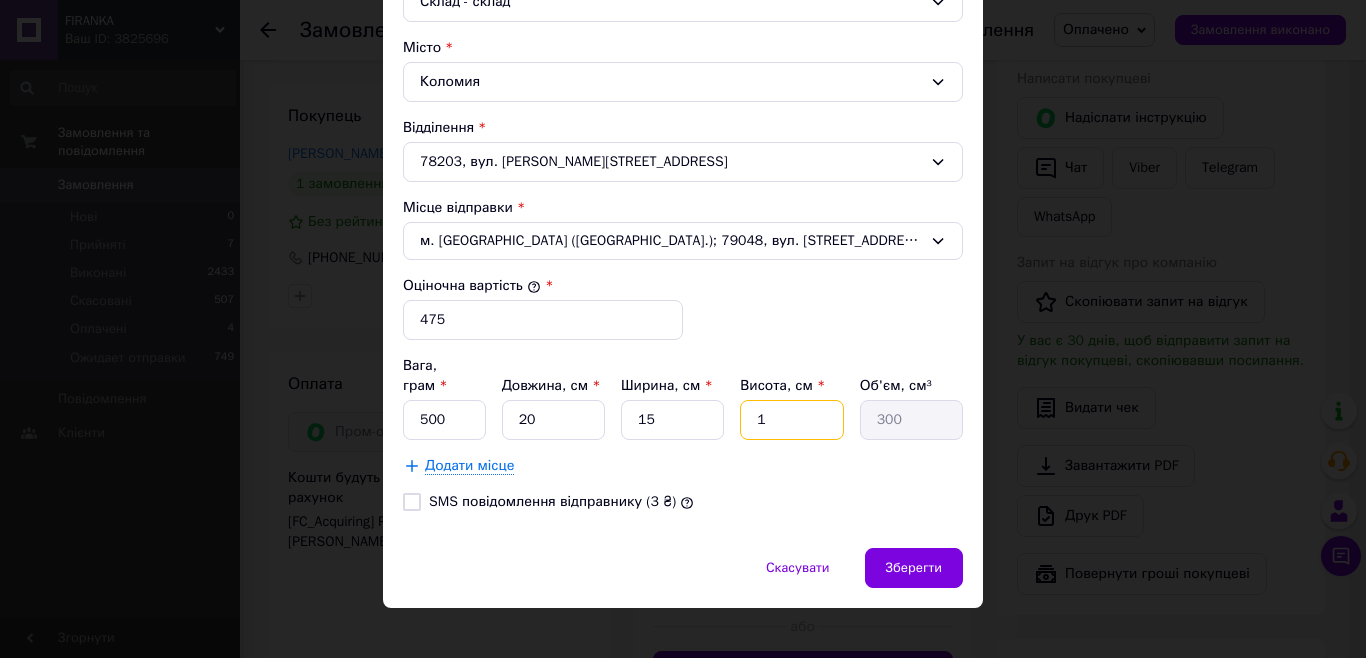 type on "15" 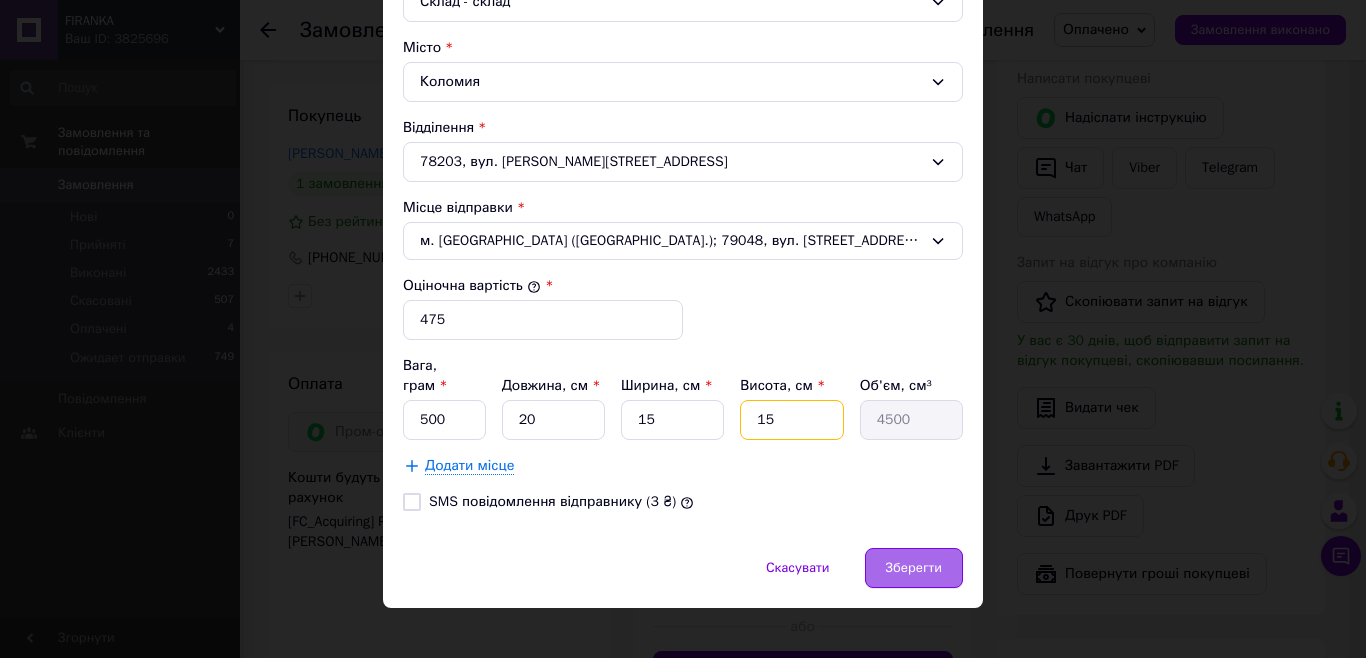 type on "15" 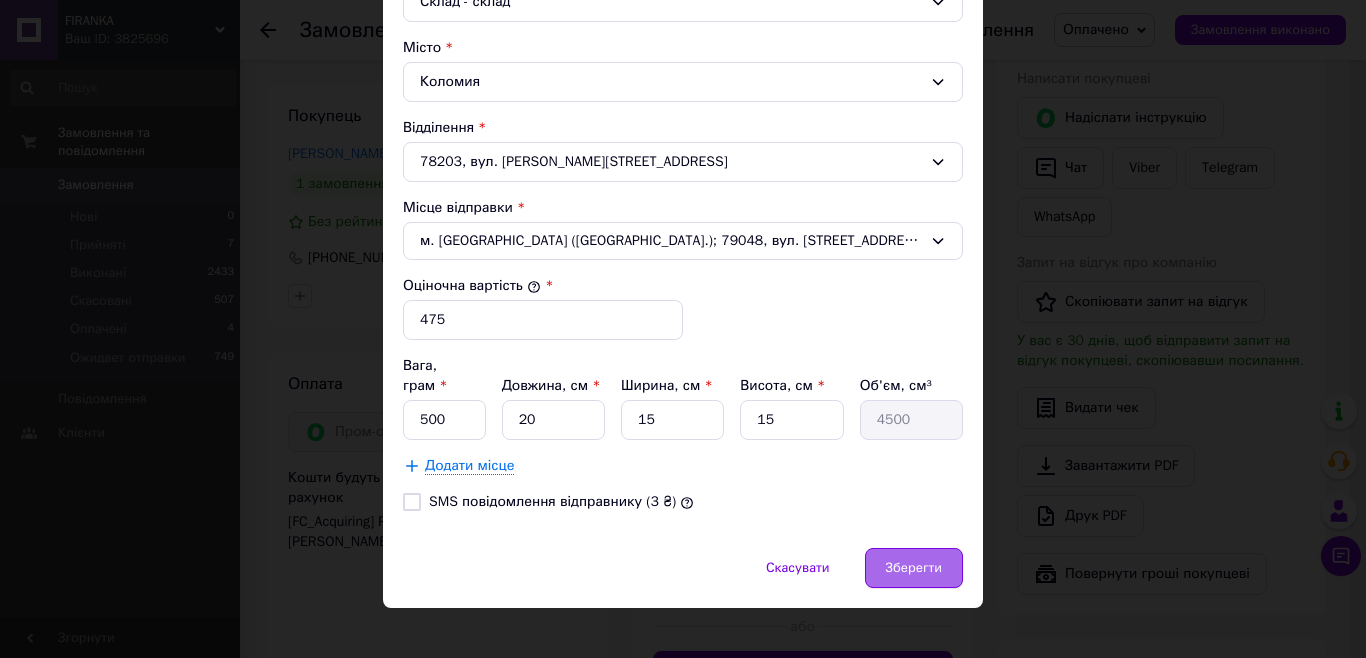 click on "Зберегти" at bounding box center [914, 568] 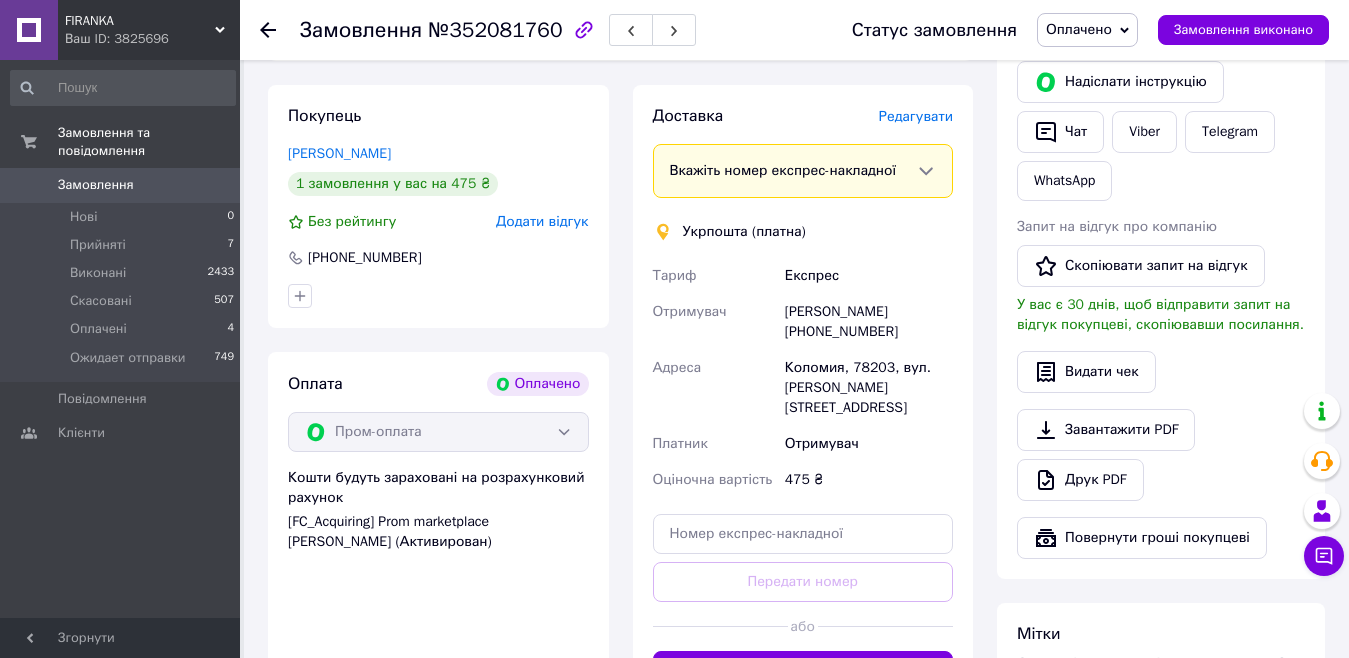 drag, startPoint x: 770, startPoint y: 631, endPoint x: 648, endPoint y: 496, distance: 181.95879 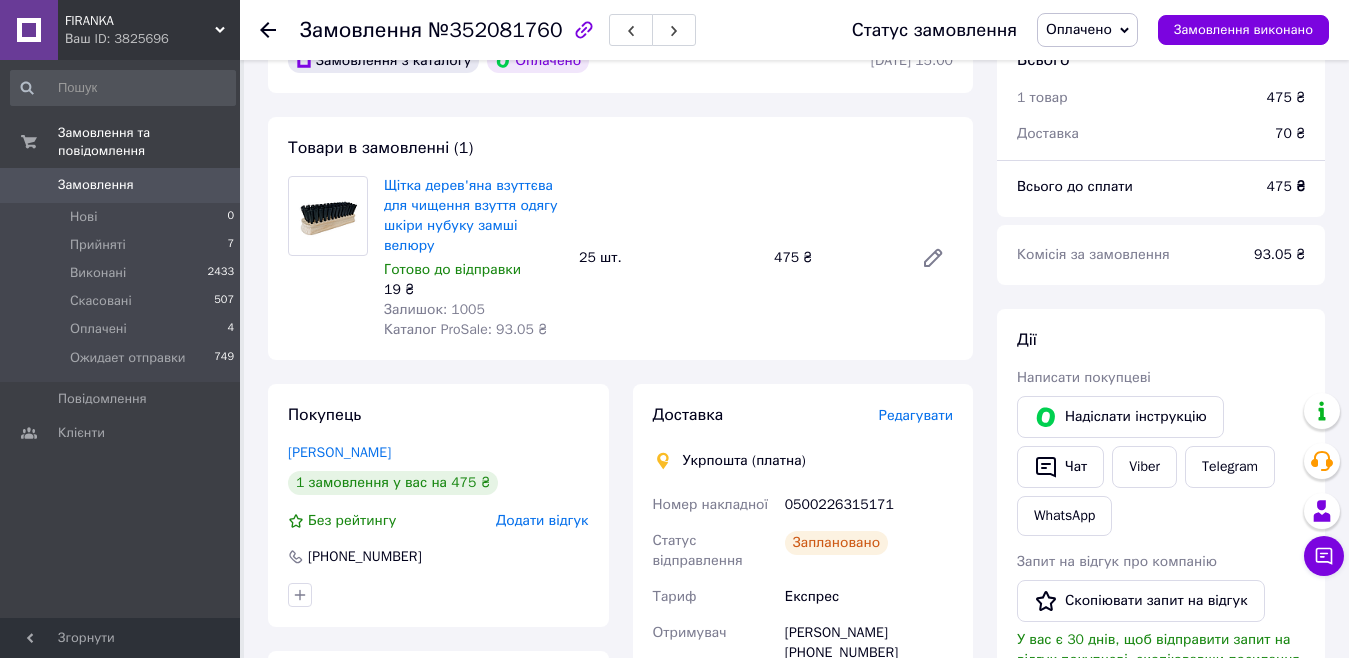 scroll, scrollTop: 651, scrollLeft: 0, axis: vertical 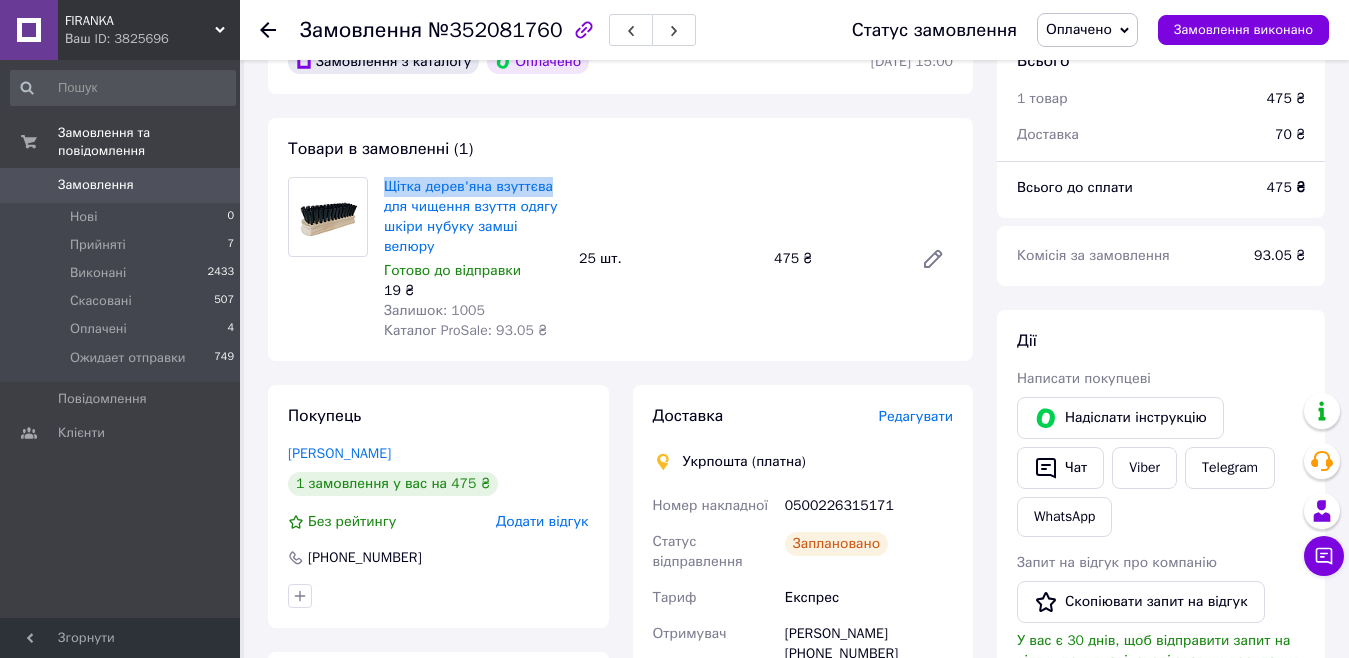 drag, startPoint x: 385, startPoint y: 166, endPoint x: 550, endPoint y: 163, distance: 165.02727 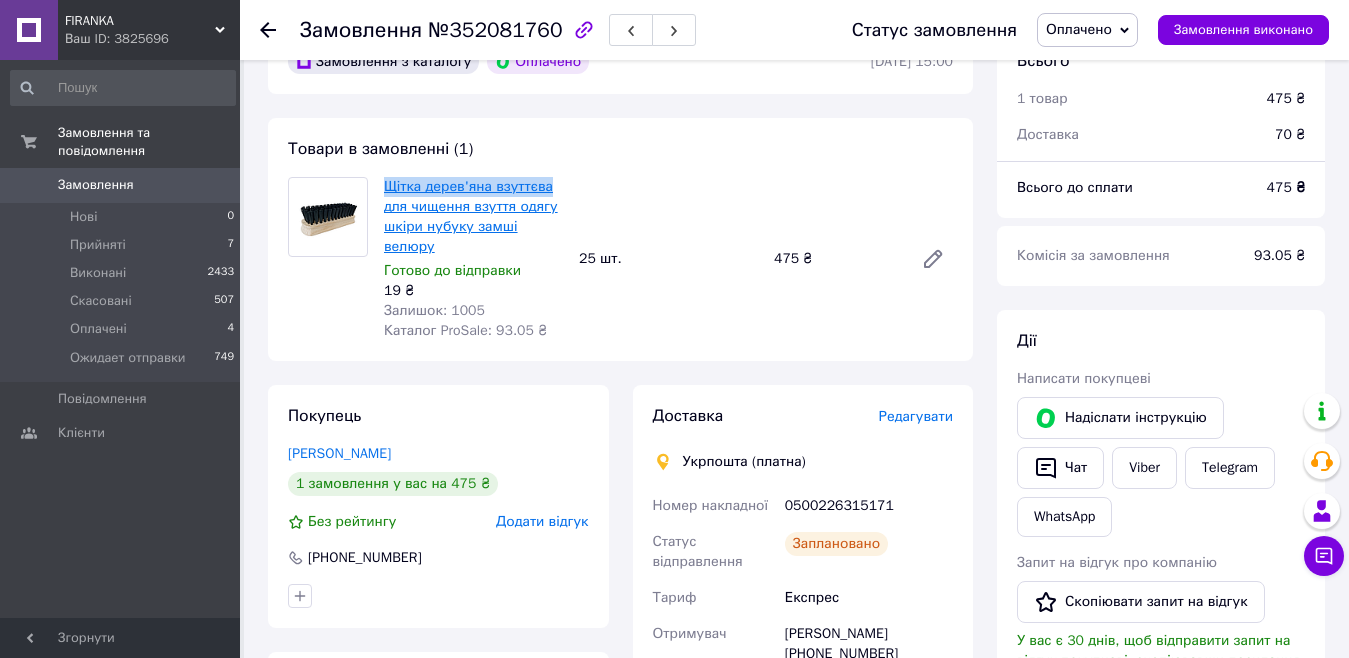 copy on "Щітка дерев'яна взуттєва" 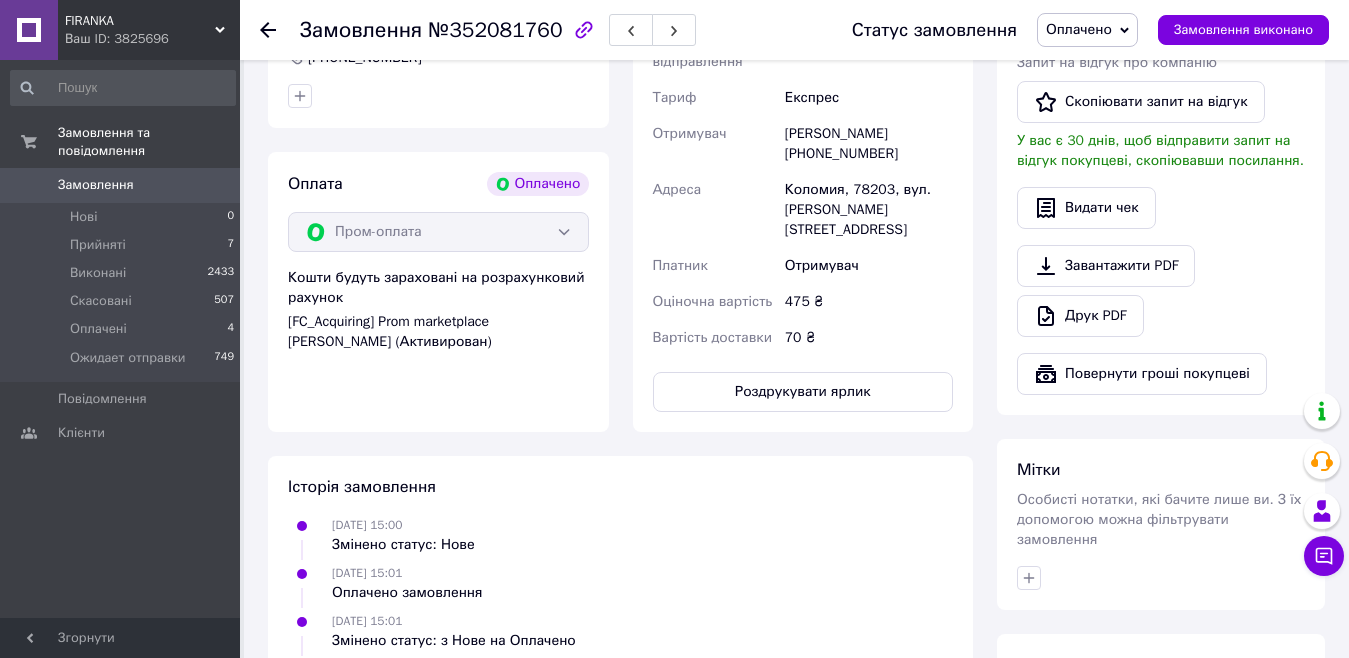 scroll, scrollTop: 951, scrollLeft: 0, axis: vertical 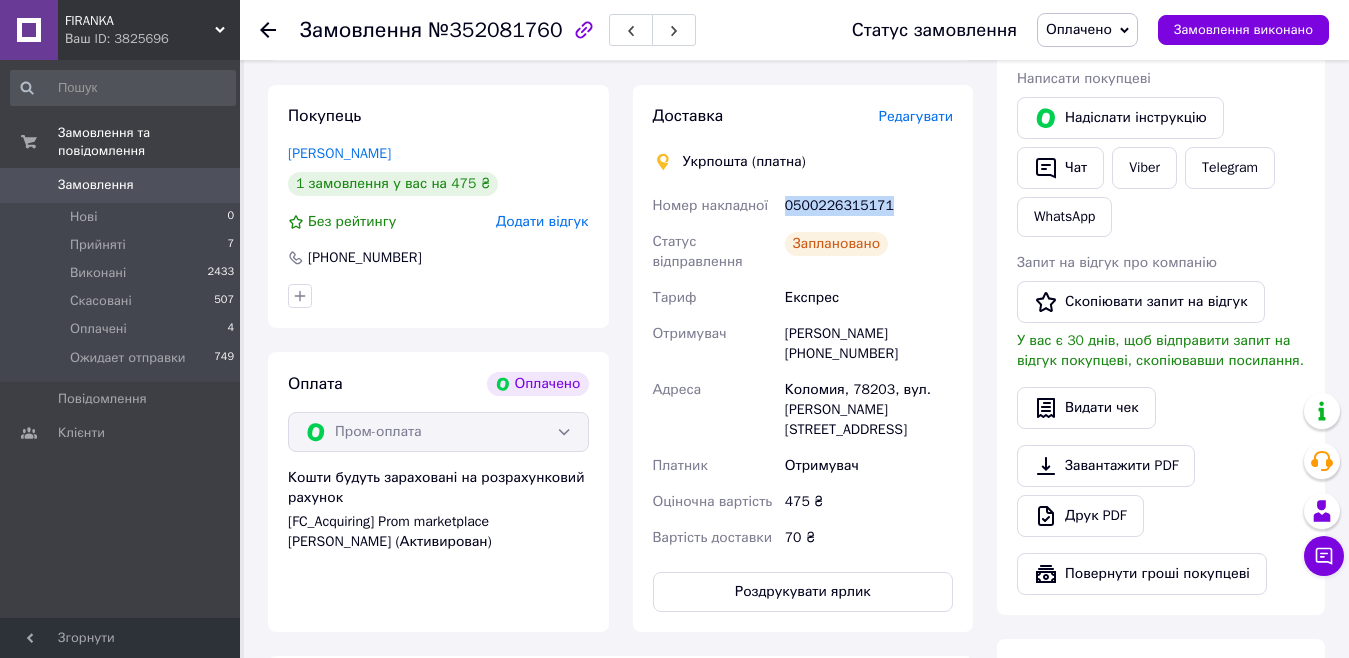 drag, startPoint x: 899, startPoint y: 182, endPoint x: 771, endPoint y: 192, distance: 128.39003 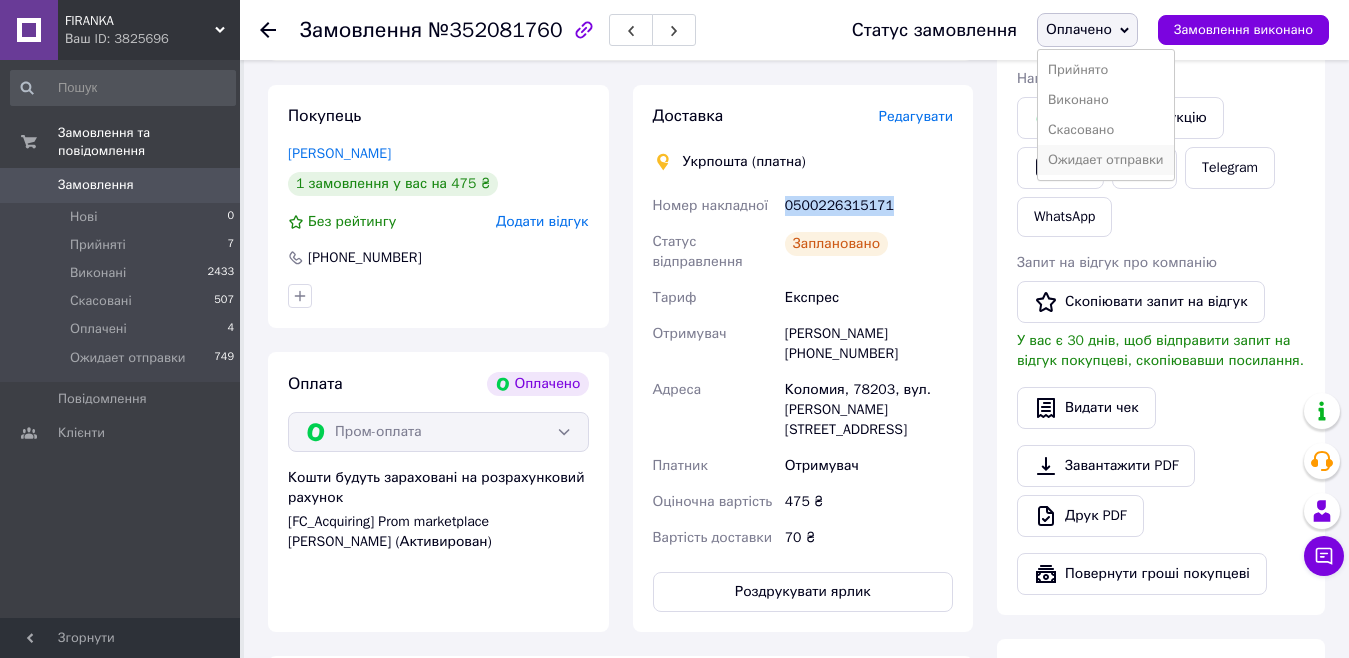 click on "Ожидает отправки" at bounding box center [1106, 160] 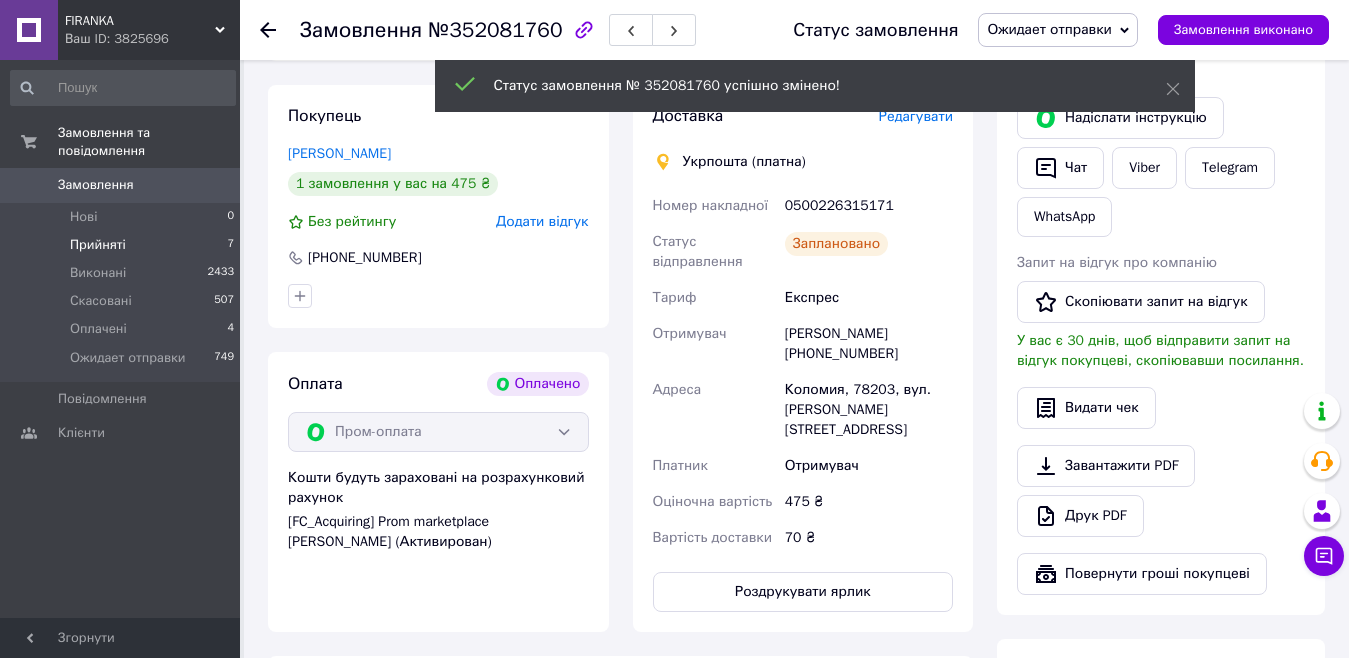 click on "Прийняті" at bounding box center (98, 245) 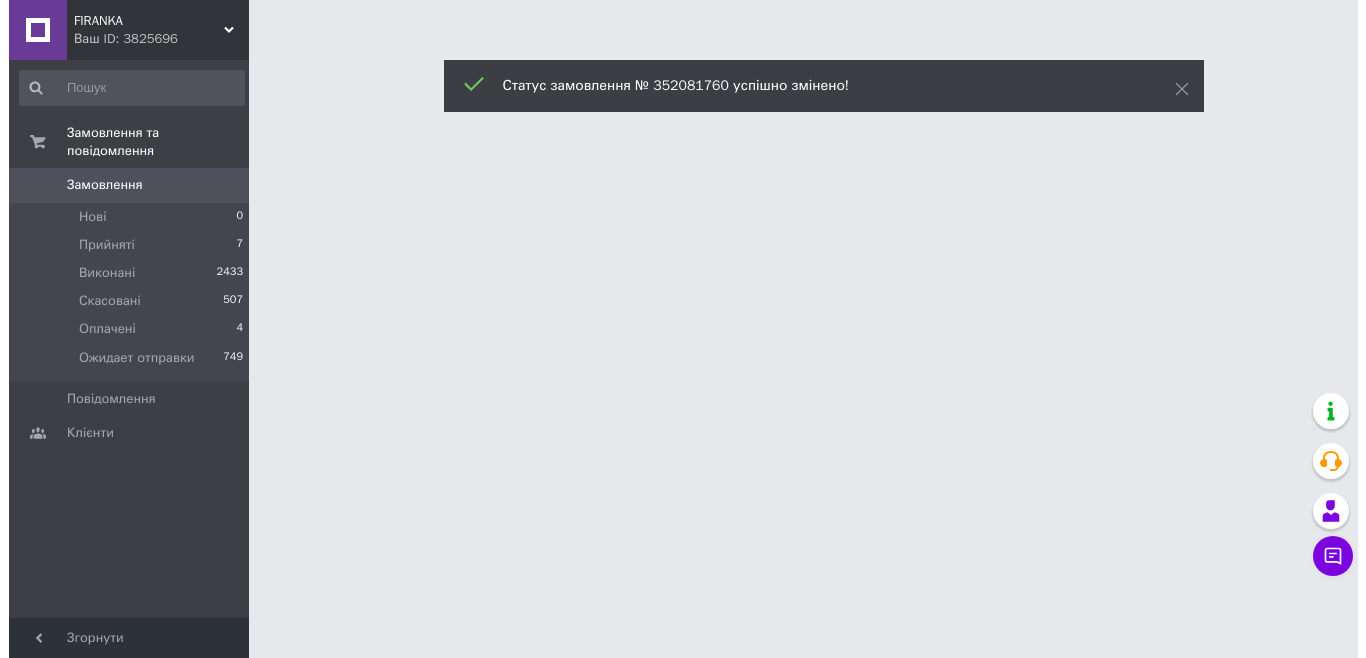 scroll, scrollTop: 0, scrollLeft: 0, axis: both 